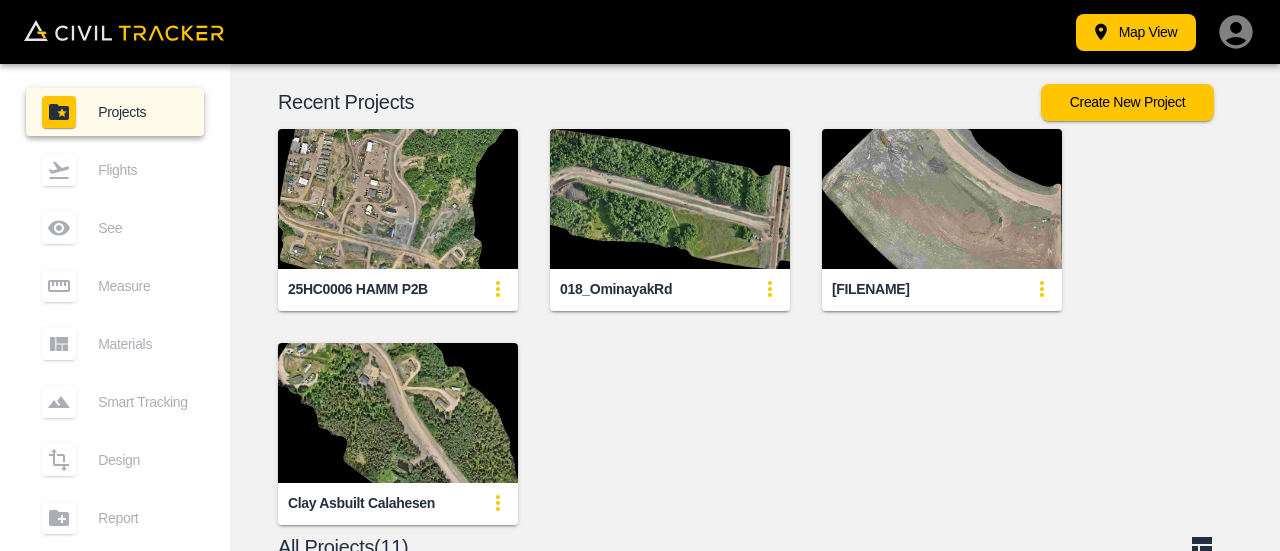 scroll, scrollTop: 0, scrollLeft: 0, axis: both 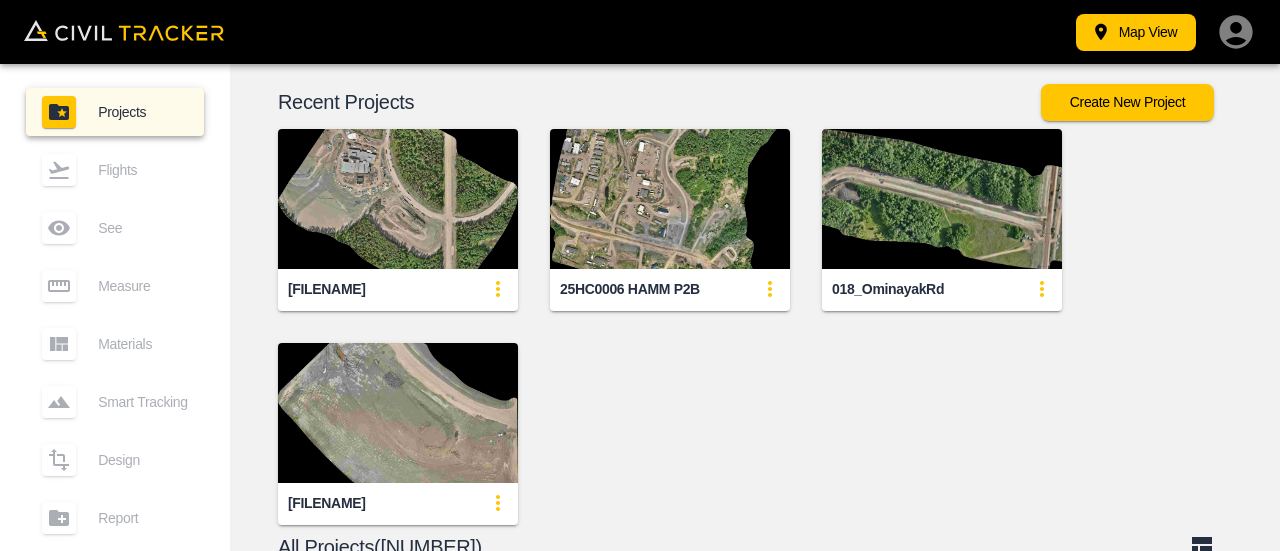 click 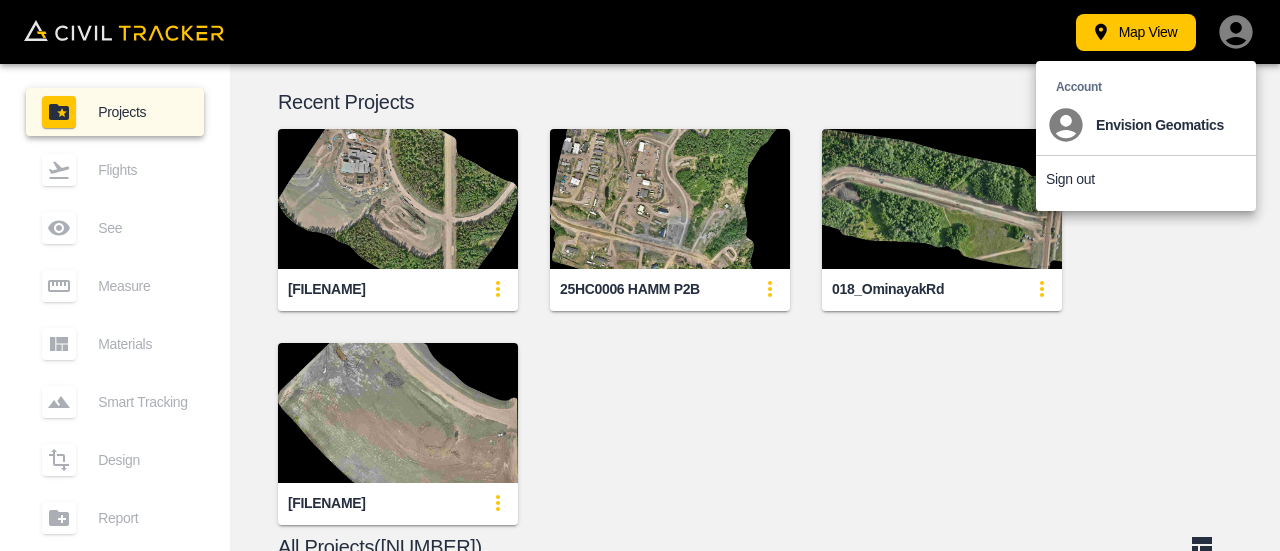 click at bounding box center (640, 275) 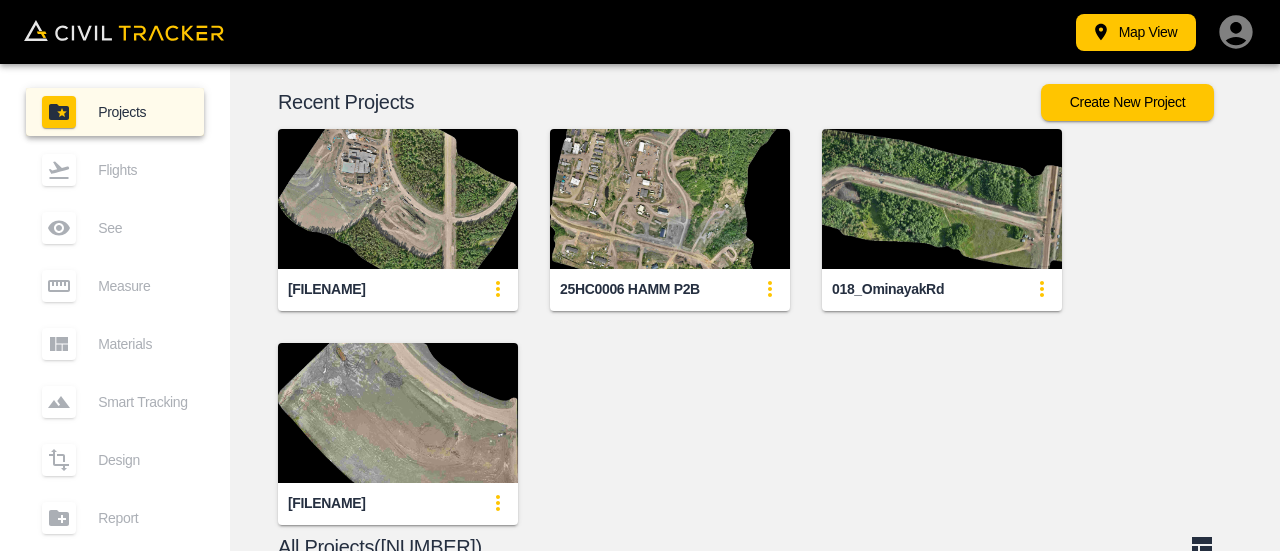 click 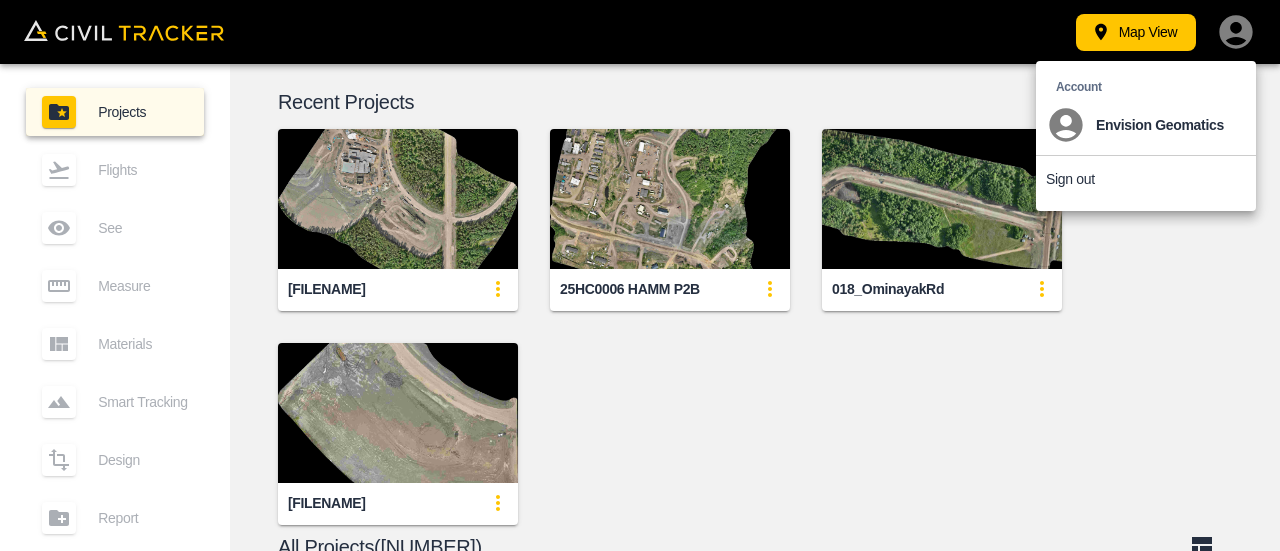click at bounding box center [640, 275] 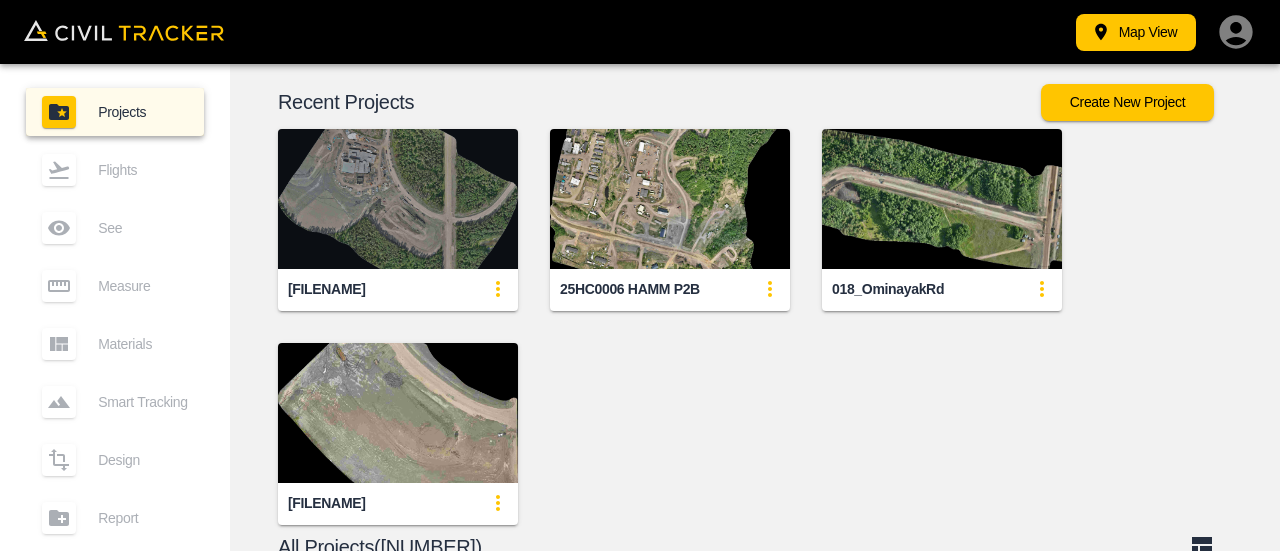 click at bounding box center (398, 199) 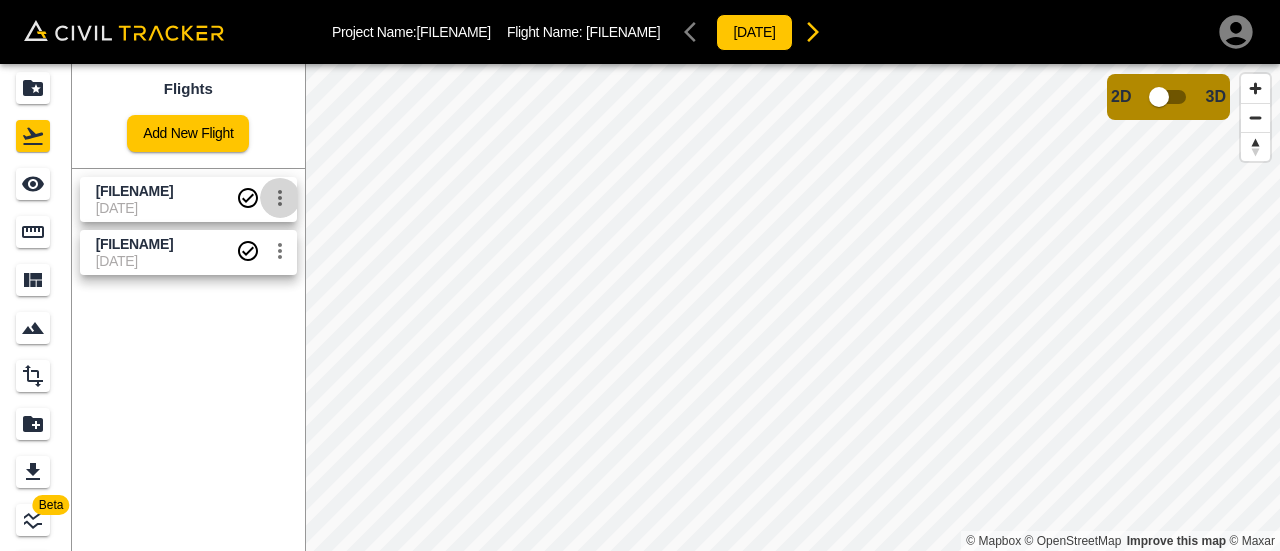 click 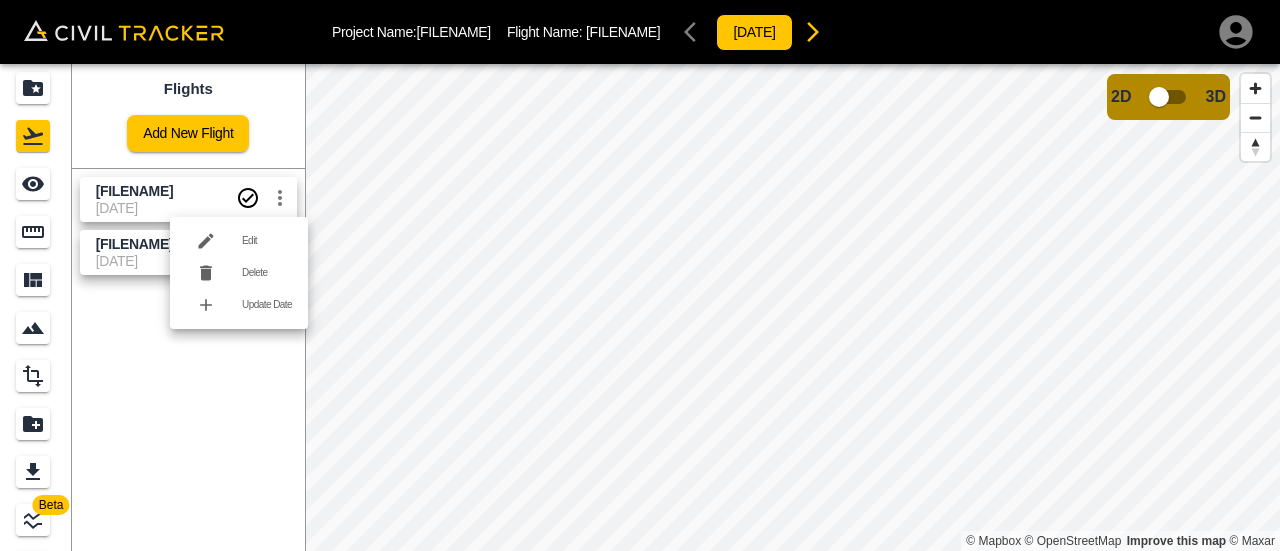 click at bounding box center [640, 275] 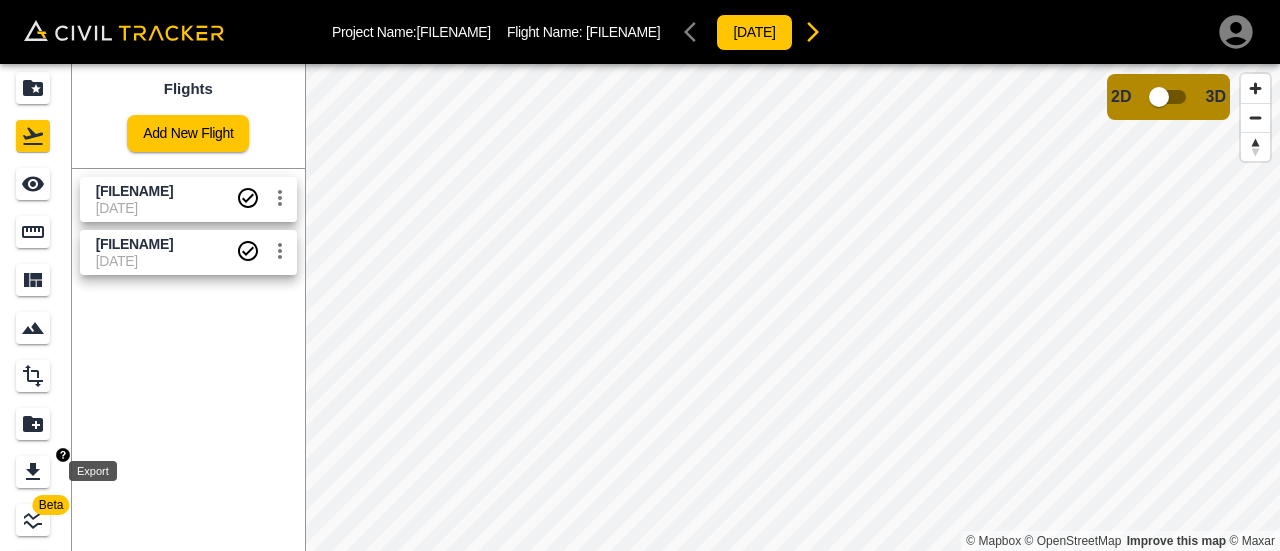 click 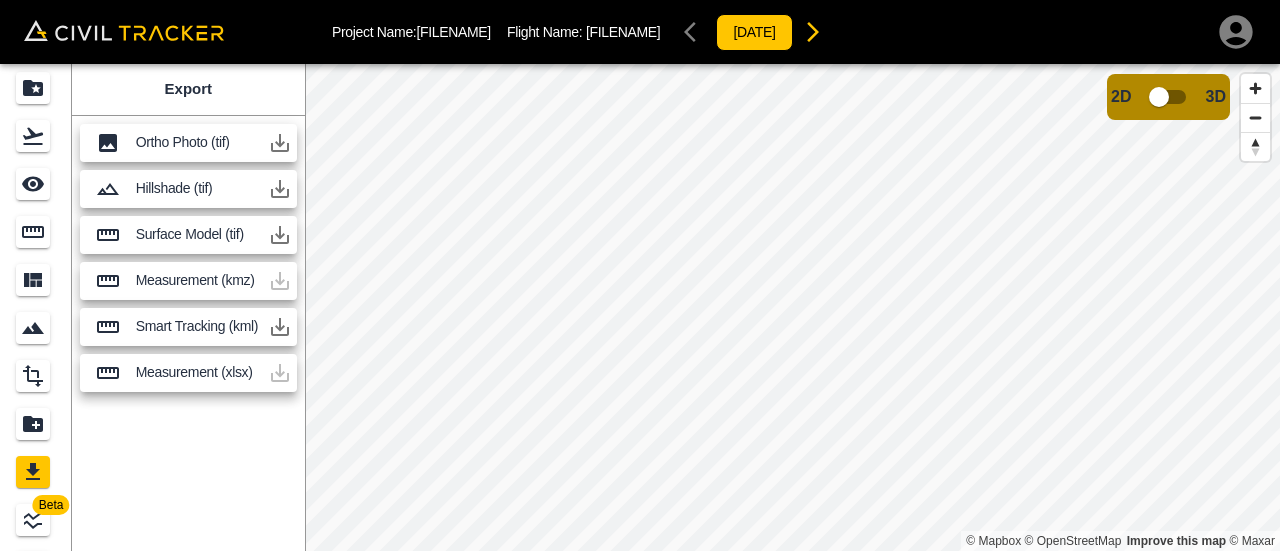 click 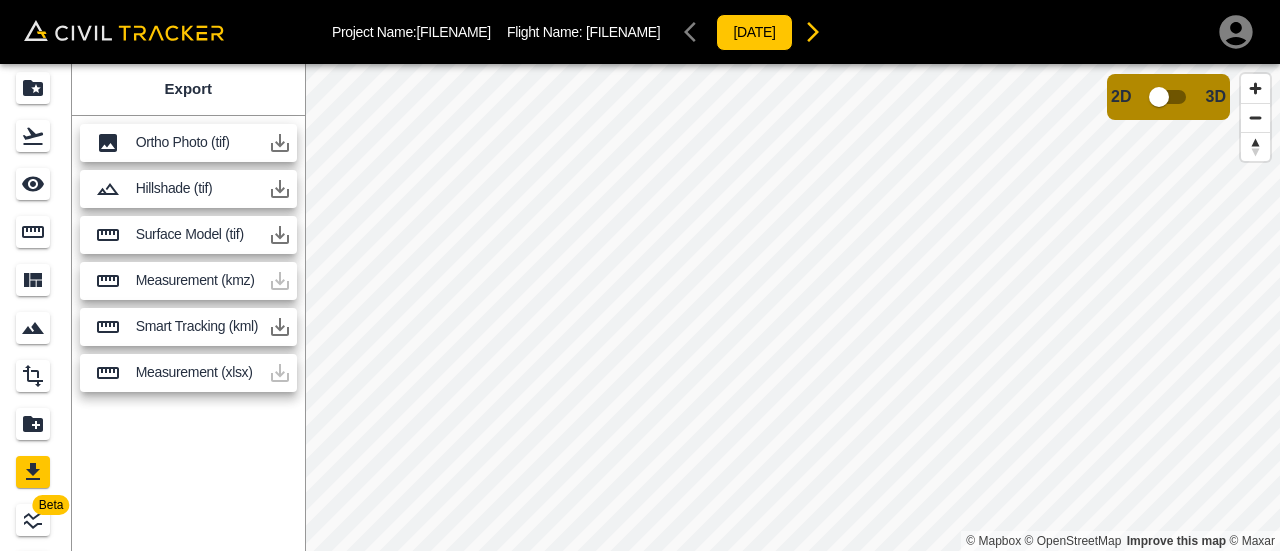 click 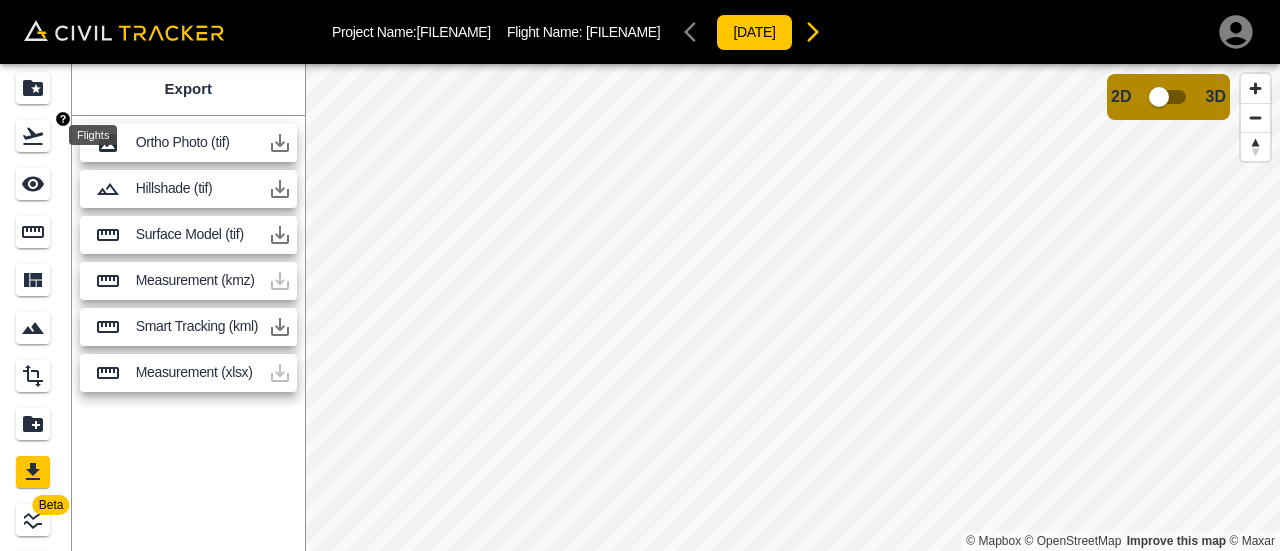 click at bounding box center (33, 136) 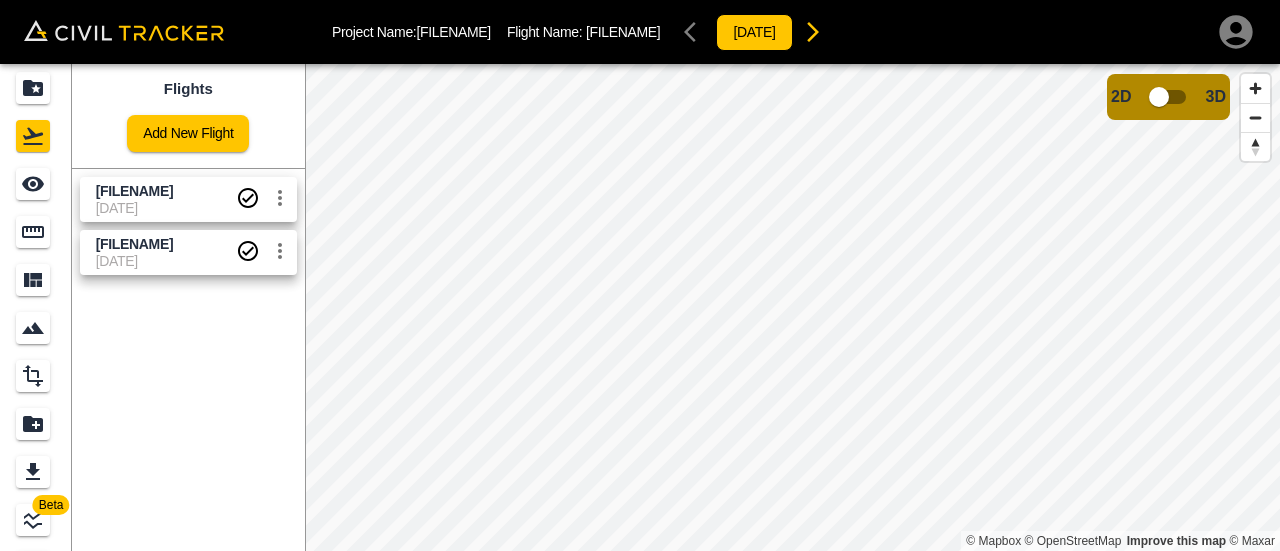 click 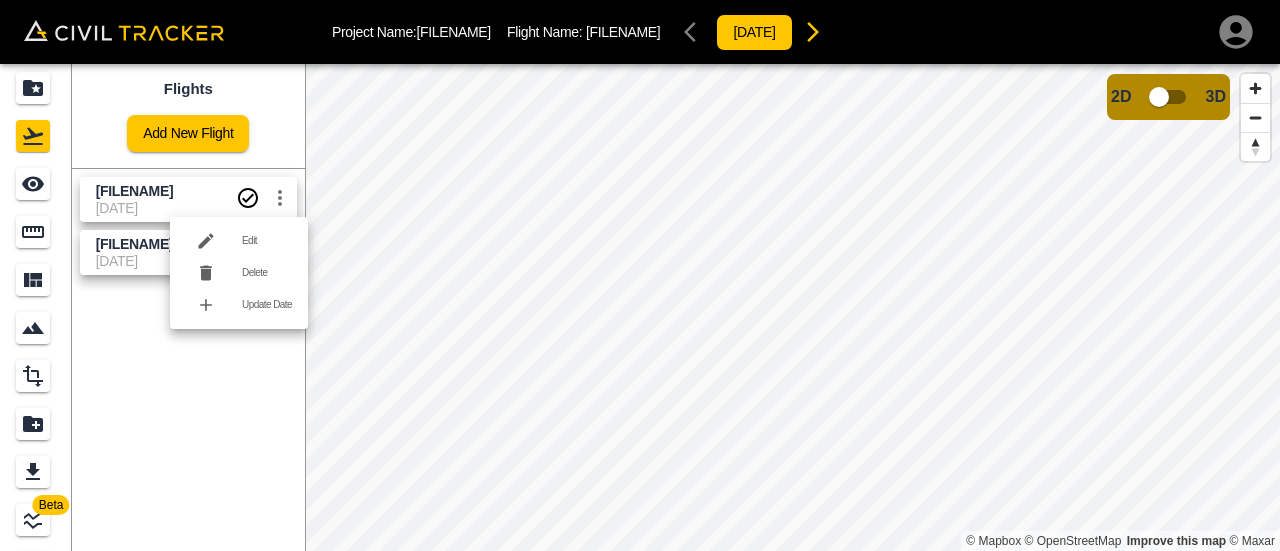 click at bounding box center [640, 275] 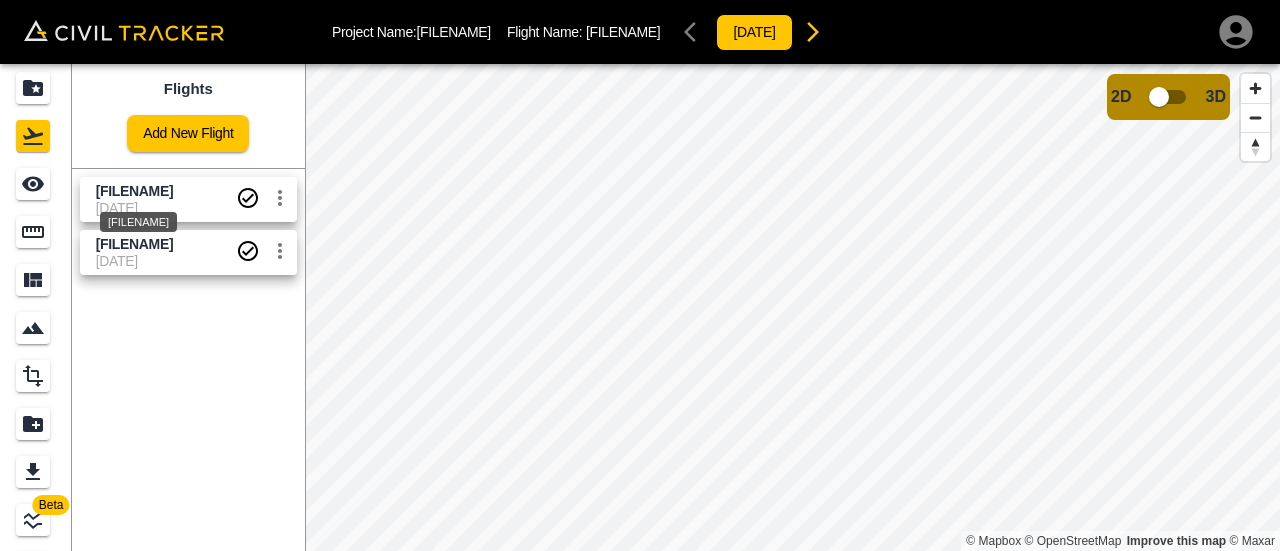 click on "[FILENAME]" at bounding box center [135, 191] 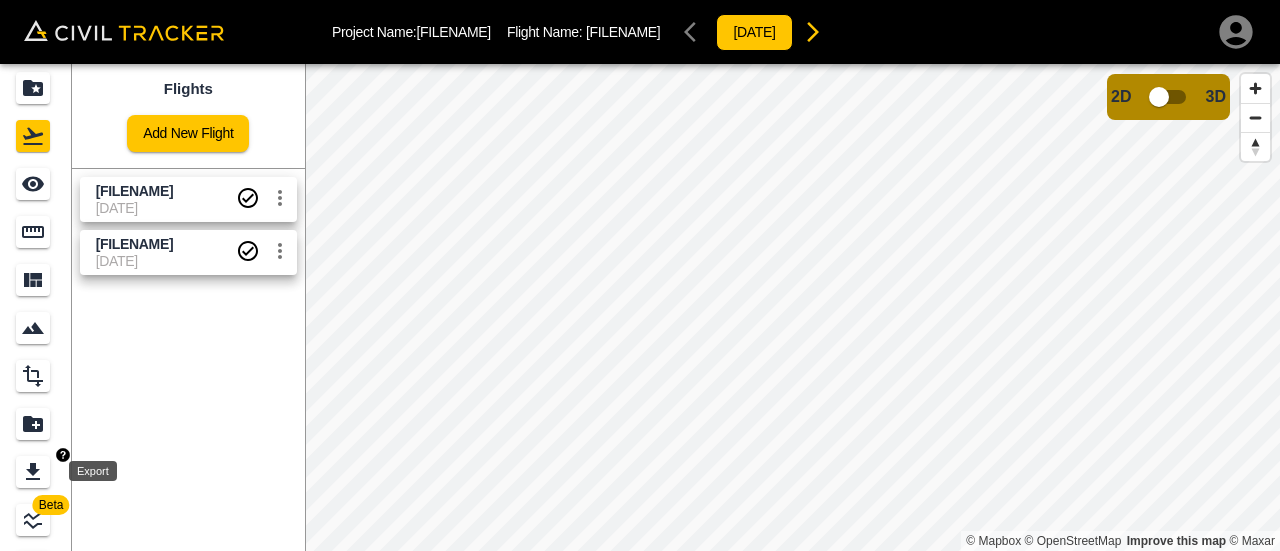 click 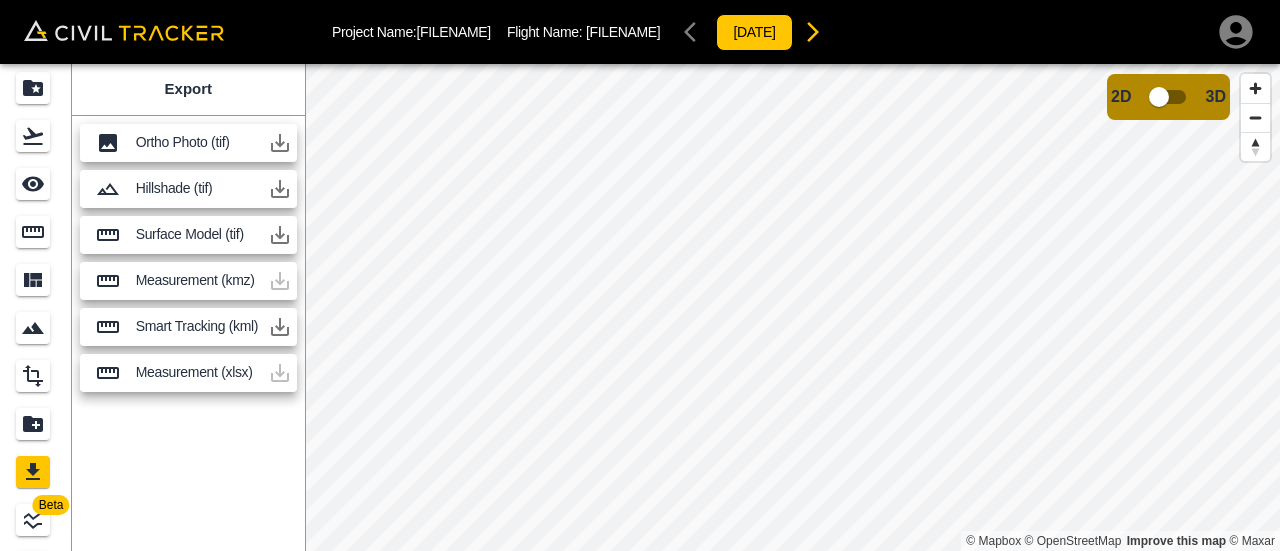 click on "Ortho Photo (tif)" at bounding box center [198, 142] 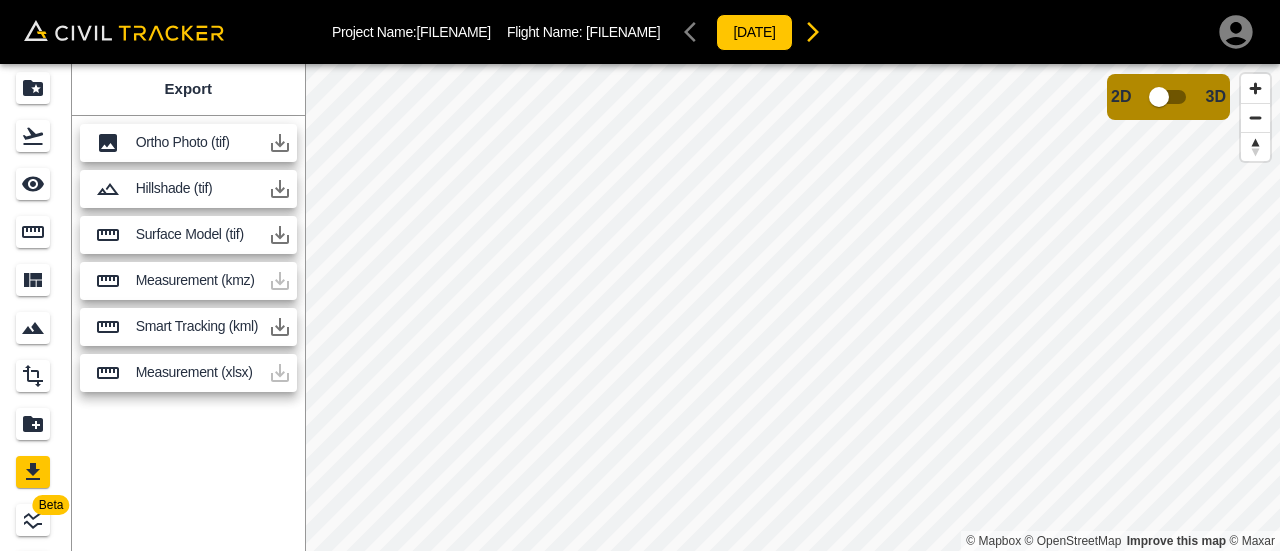 click 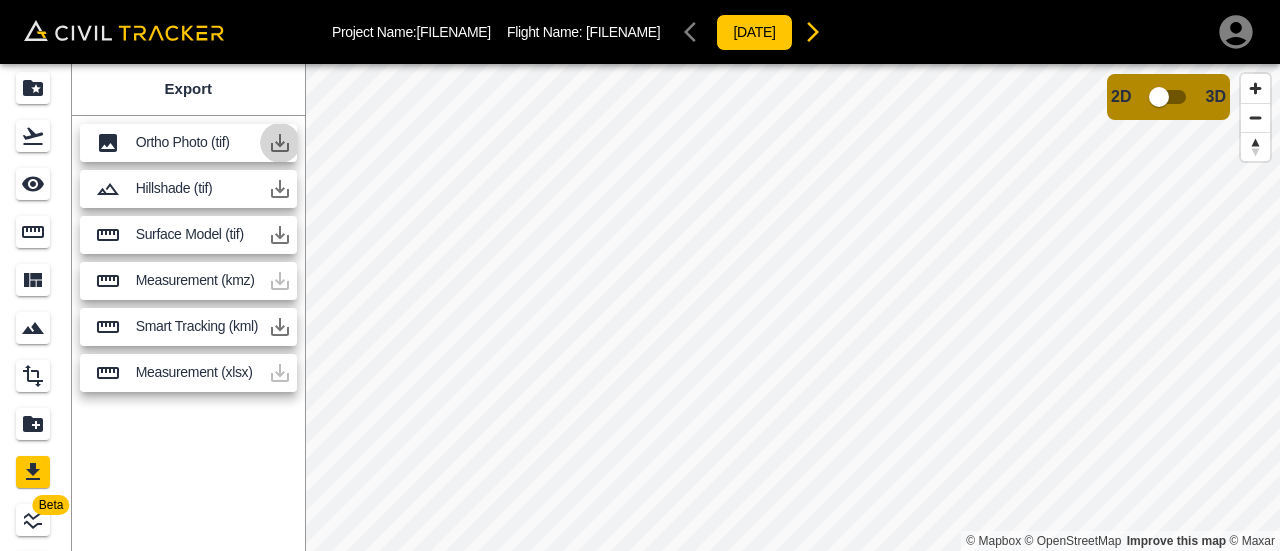 click 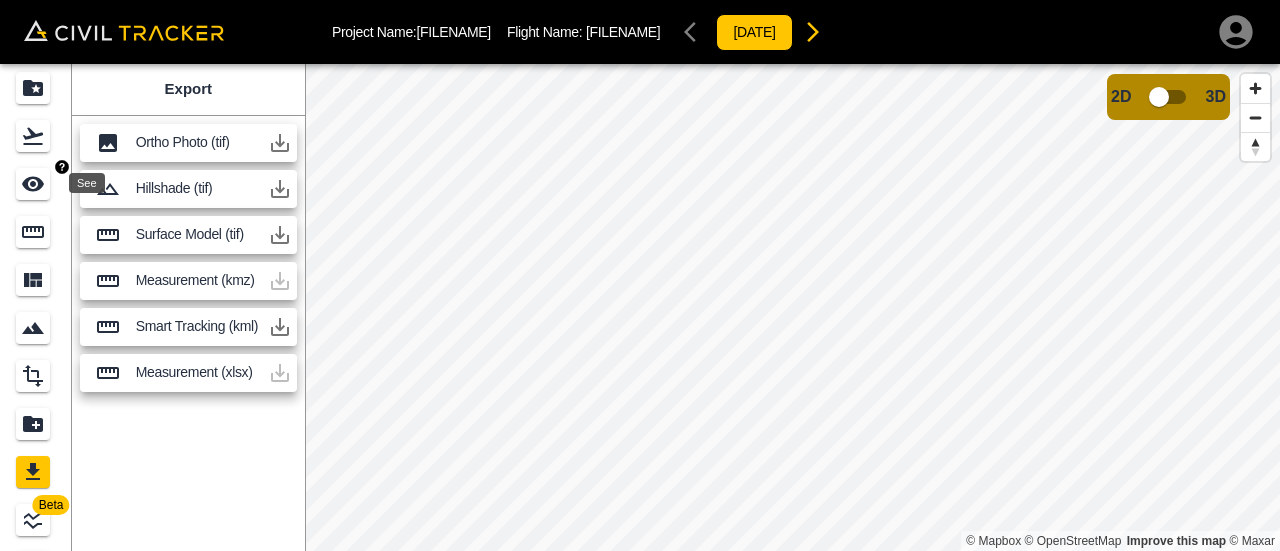 click 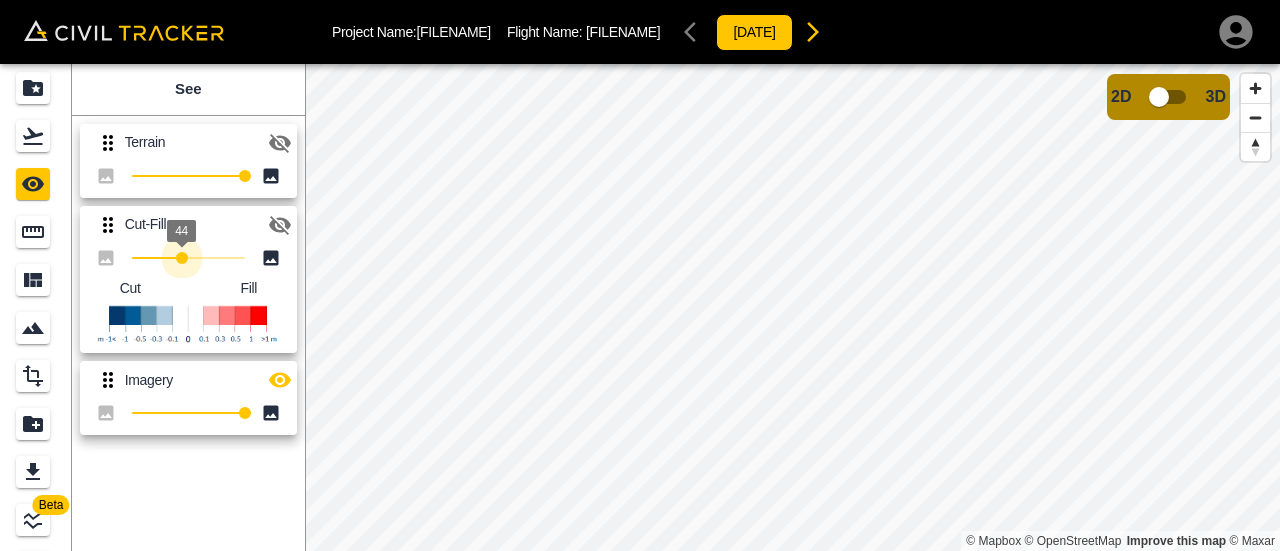 drag, startPoint x: 244, startPoint y: 253, endPoint x: 171, endPoint y: 251, distance: 73.02739 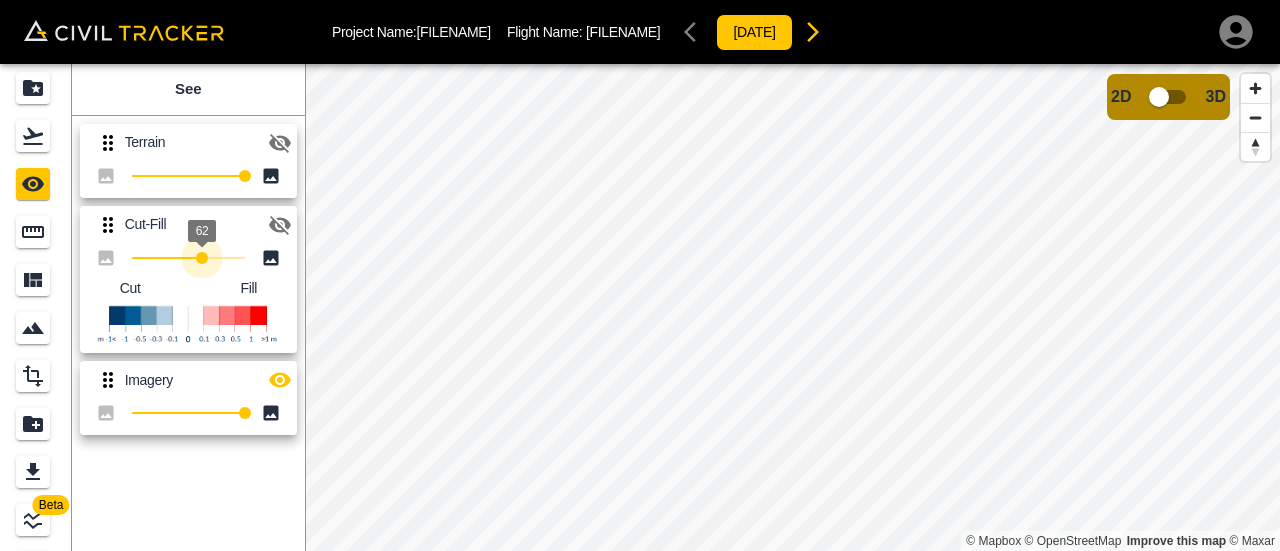 type on "100" 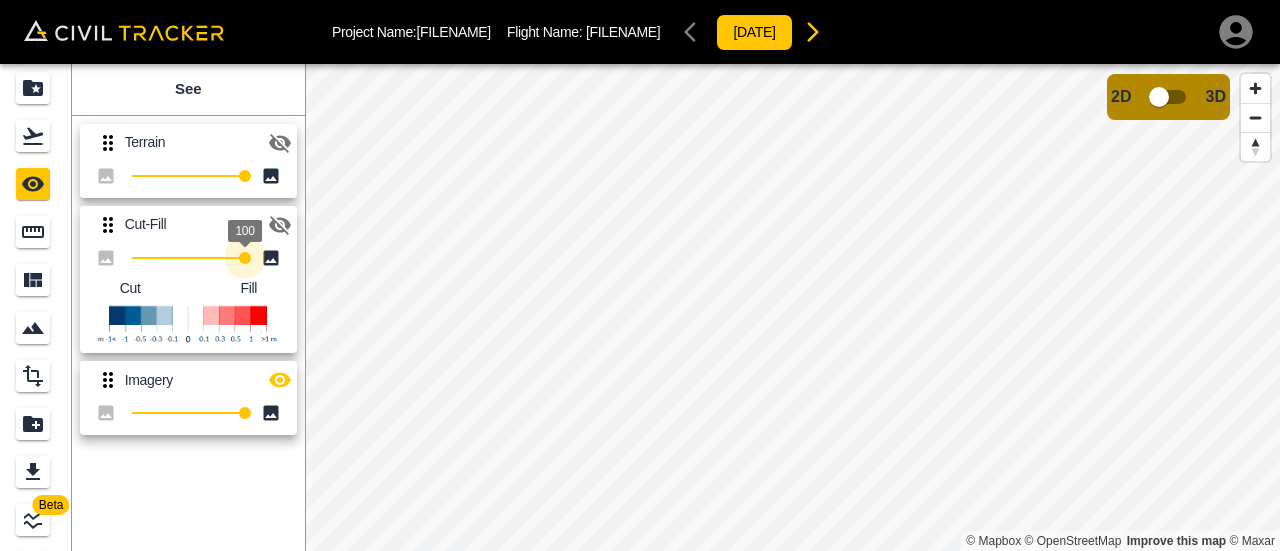 click on "Beta See Terrain [NUMBER] Cut-Fill [NUMBER] Cut Fill Imagery [NUMBER] © Mapbox   © OpenStreetMap   Improve this map   © Maxar 2D 3D" at bounding box center (640, 307) 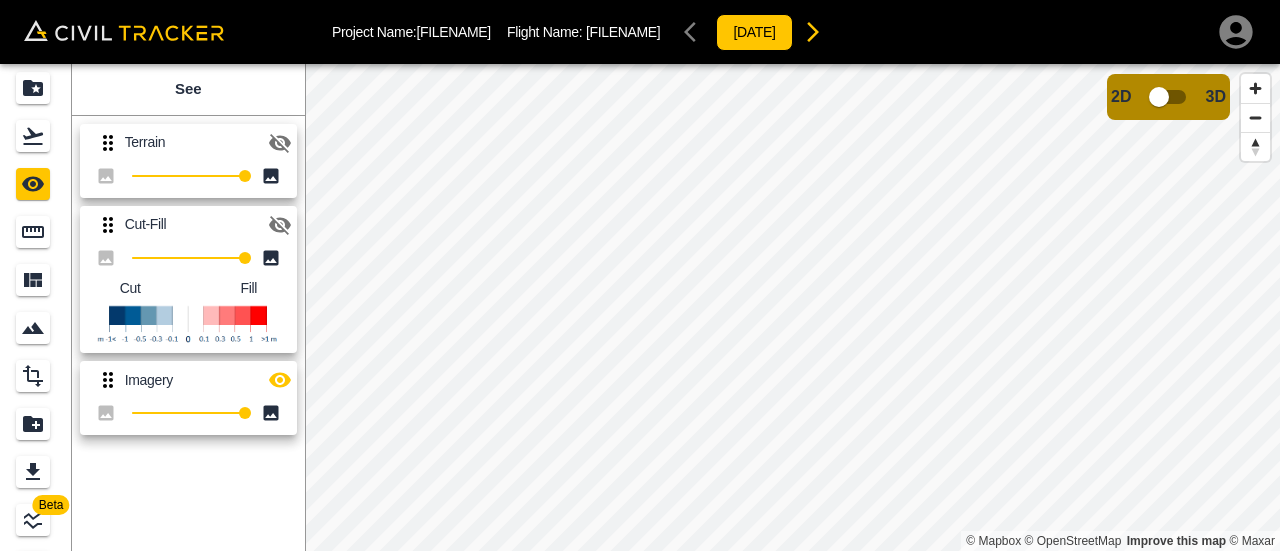 click 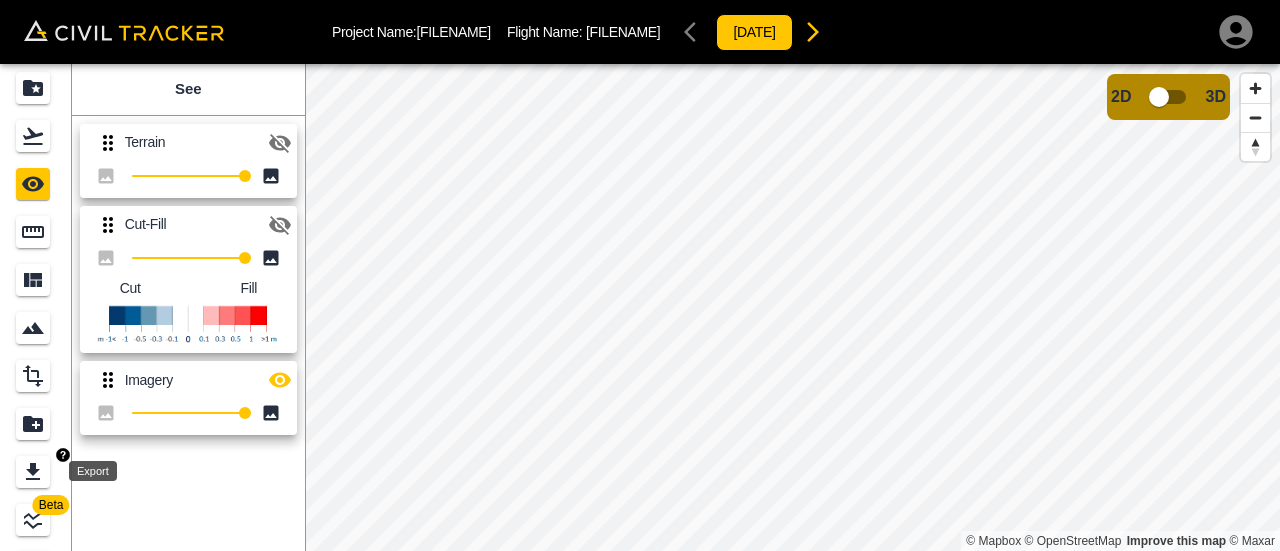 click 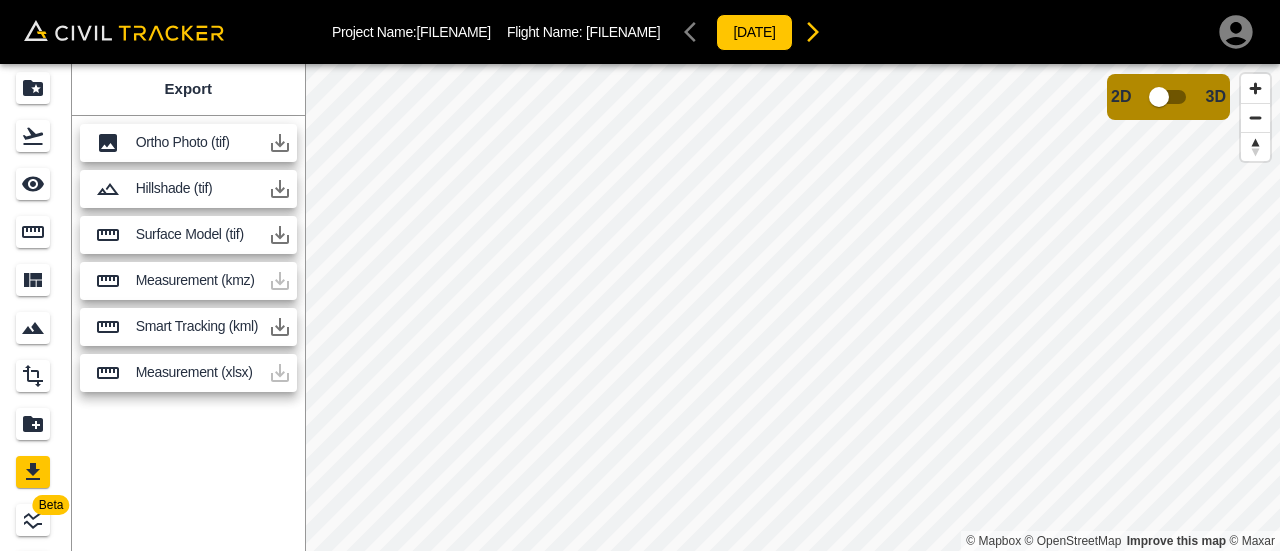 click 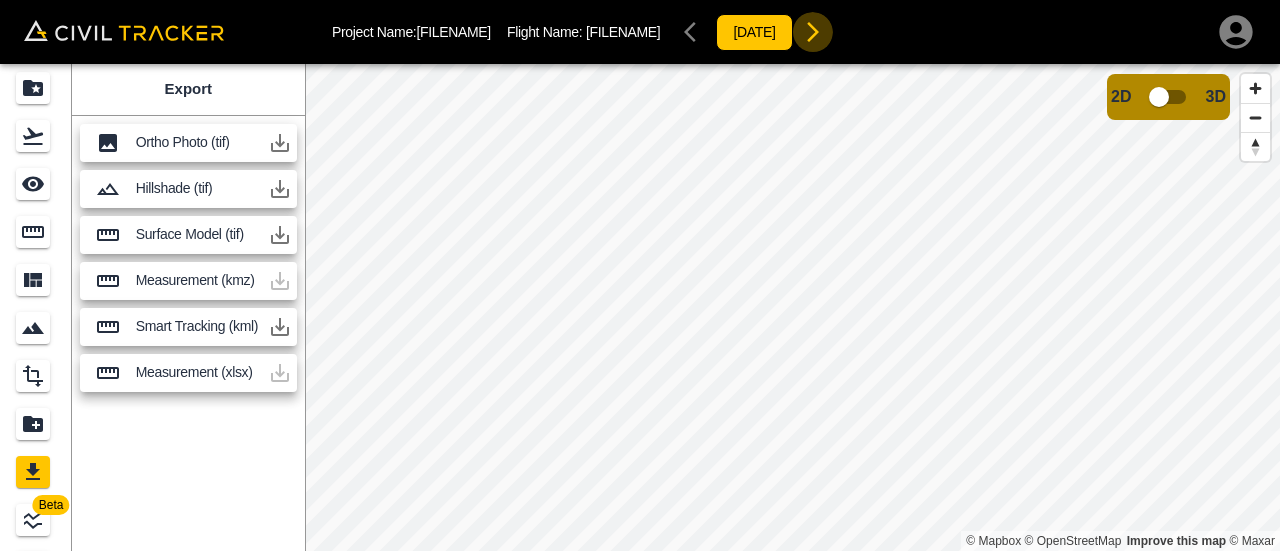 click 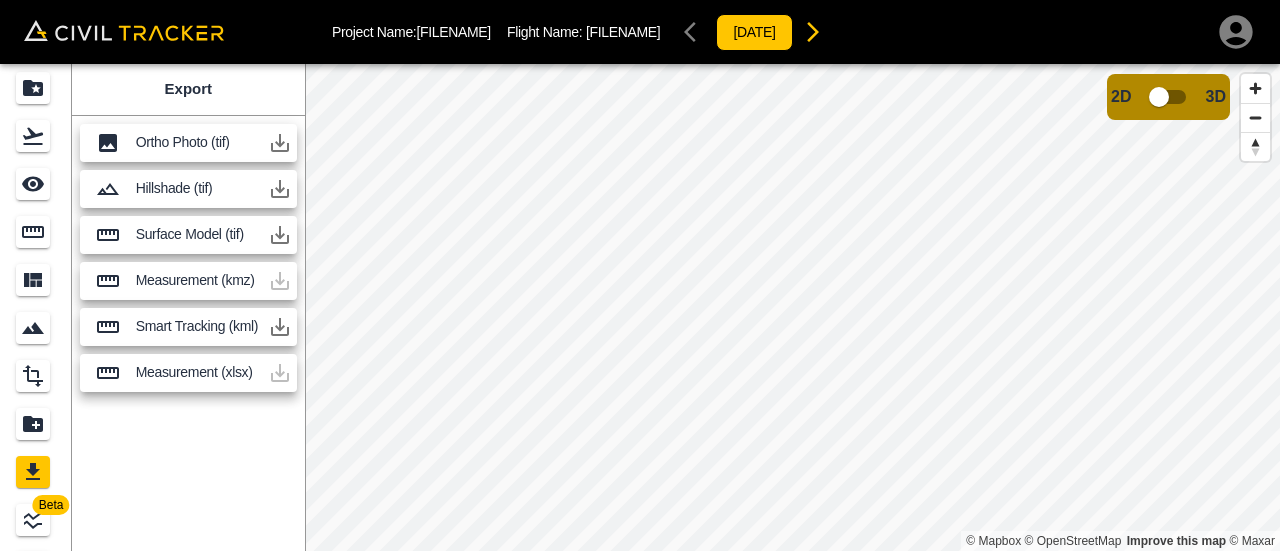 click 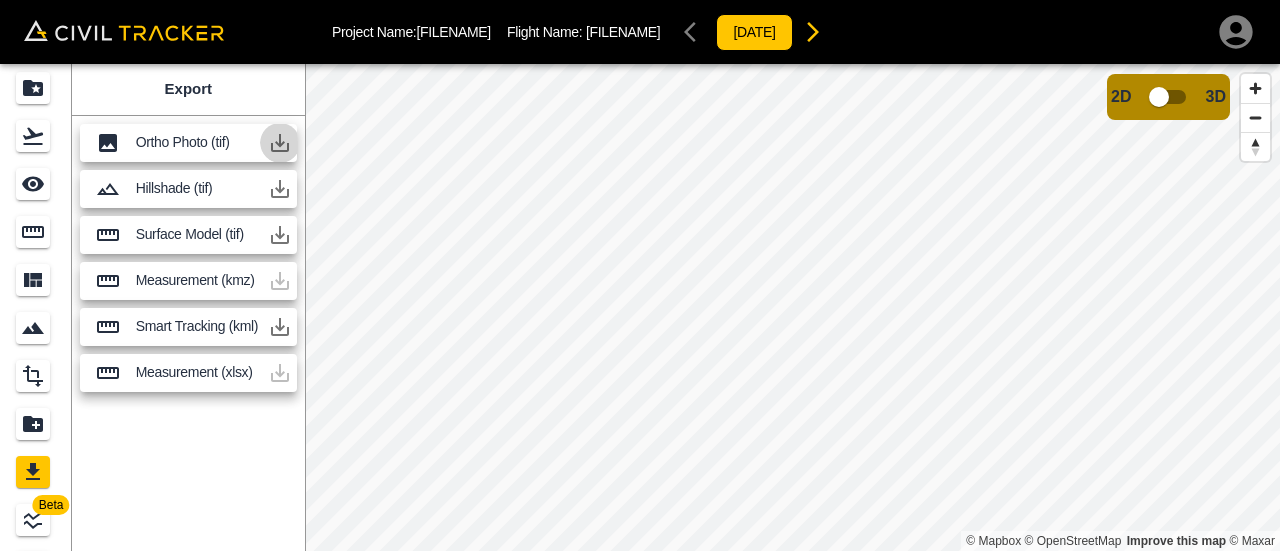 click 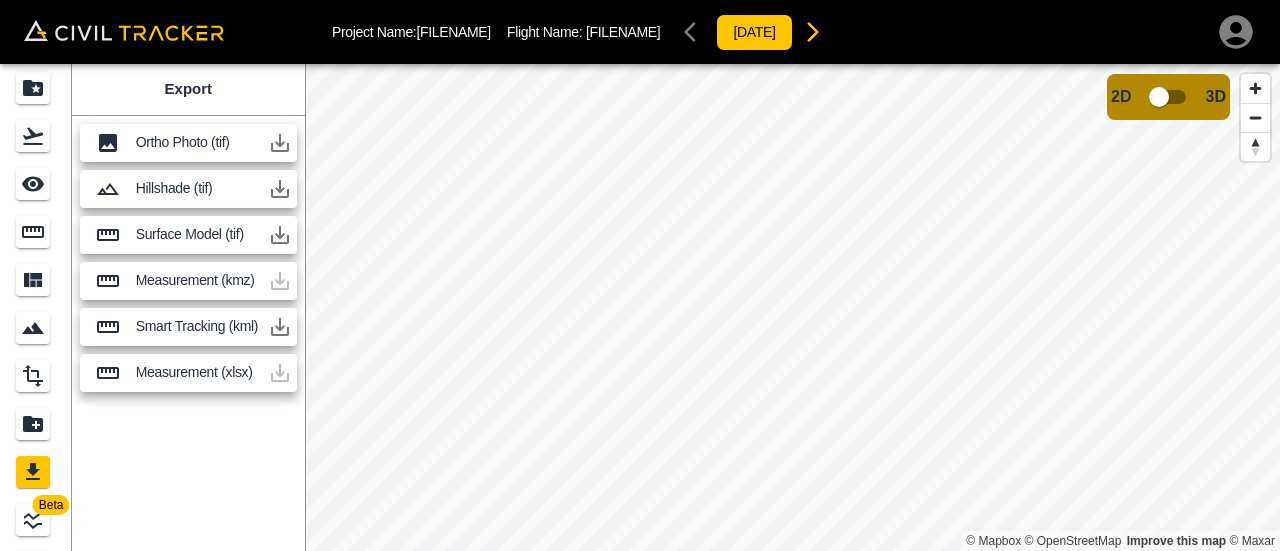 click 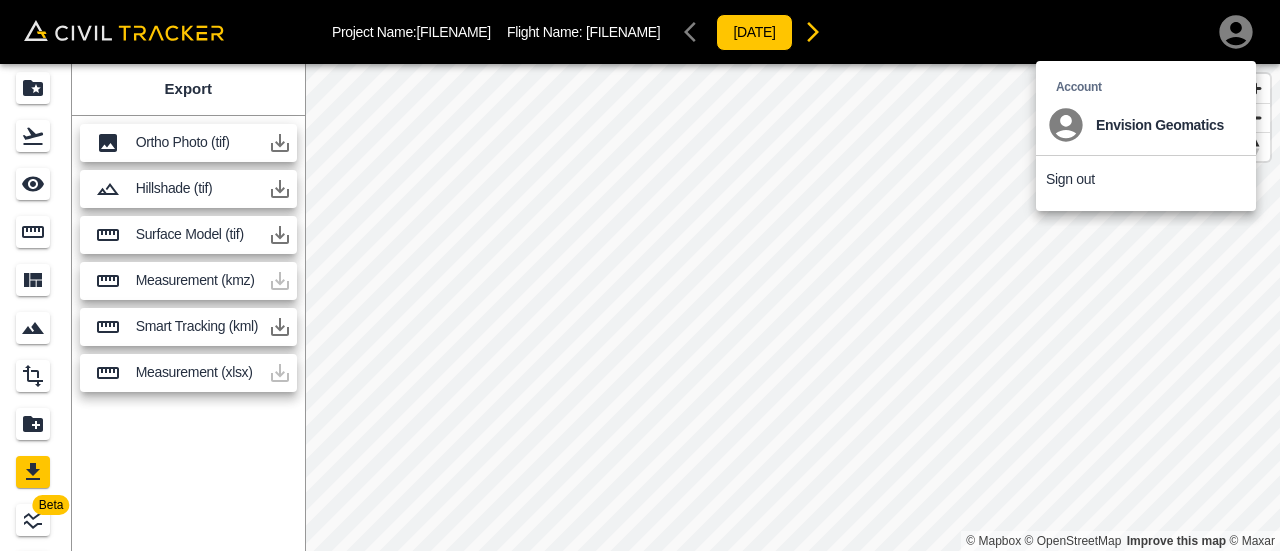 click on "Envision Geomatics" at bounding box center (1160, 125) 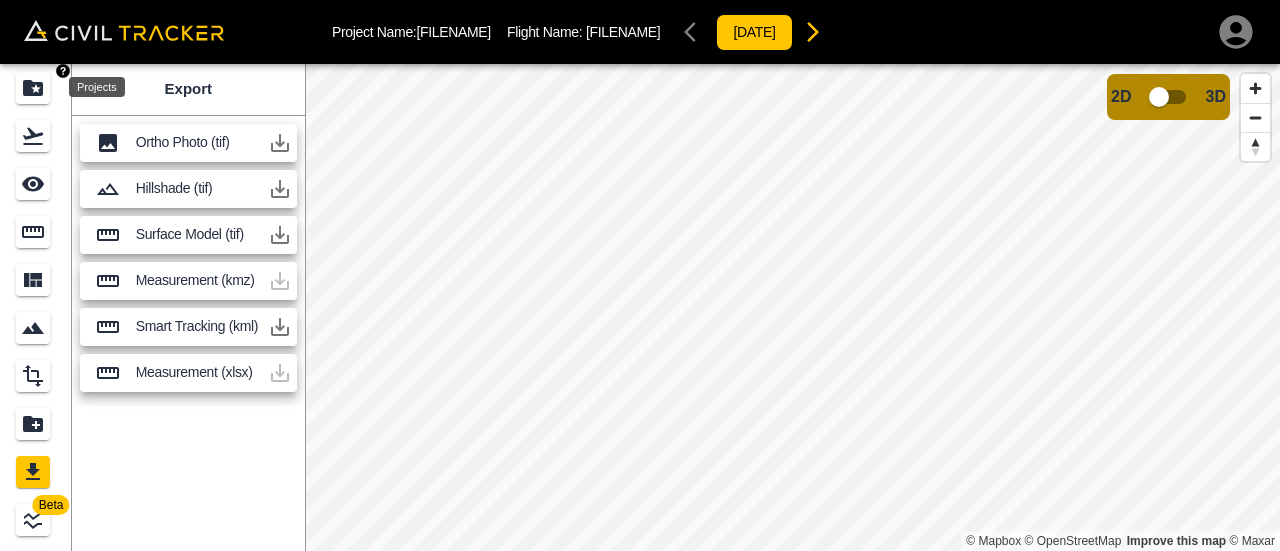 click 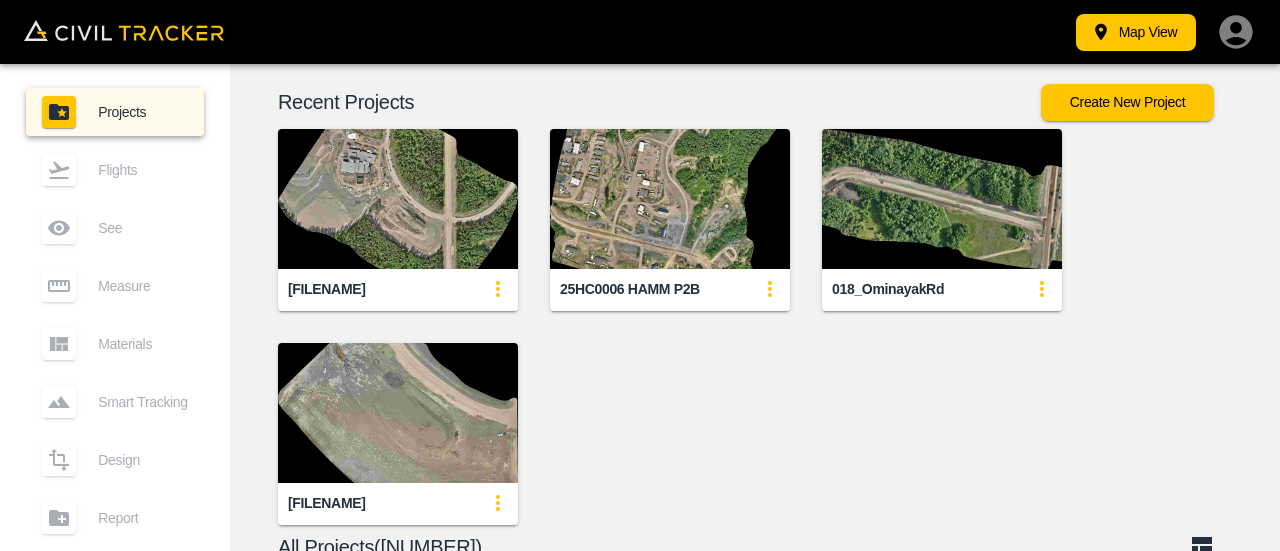 click 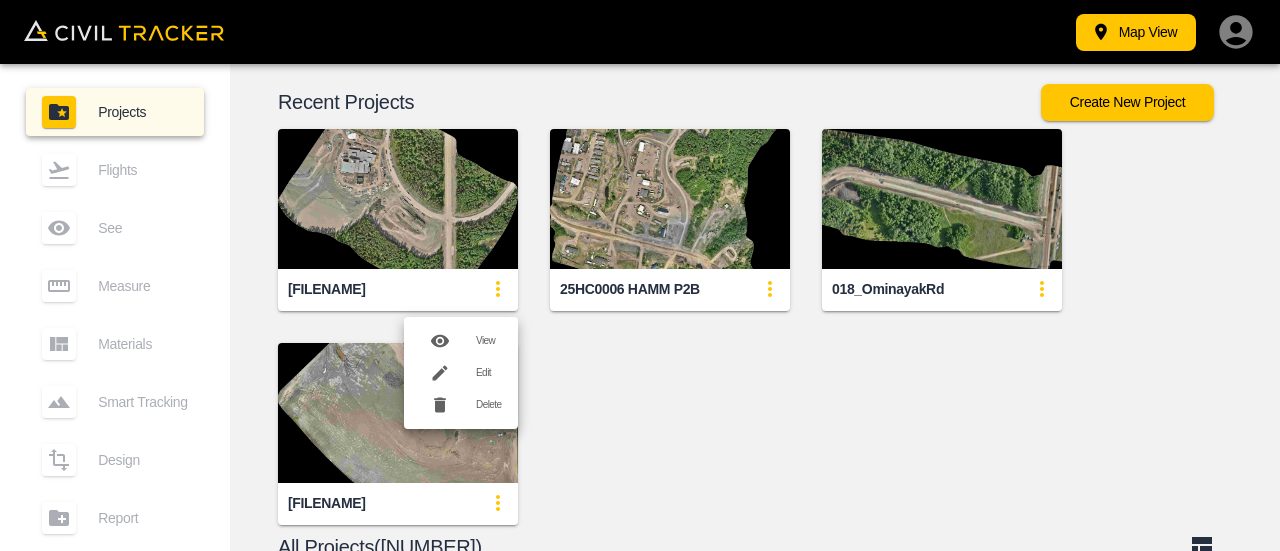 click at bounding box center [640, 275] 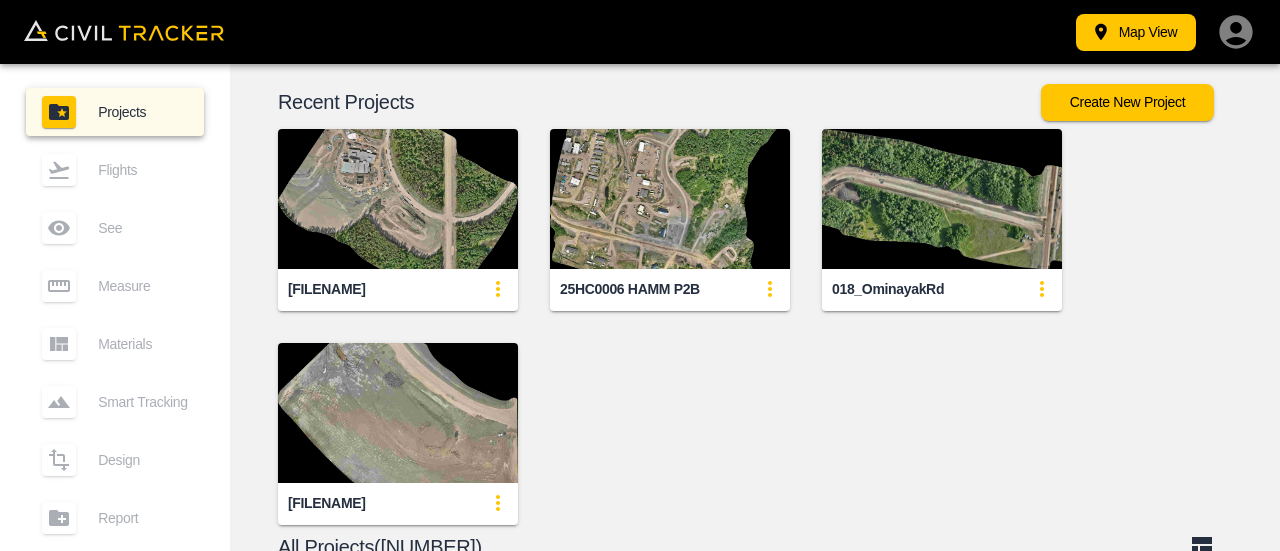 scroll, scrollTop: 6, scrollLeft: 0, axis: vertical 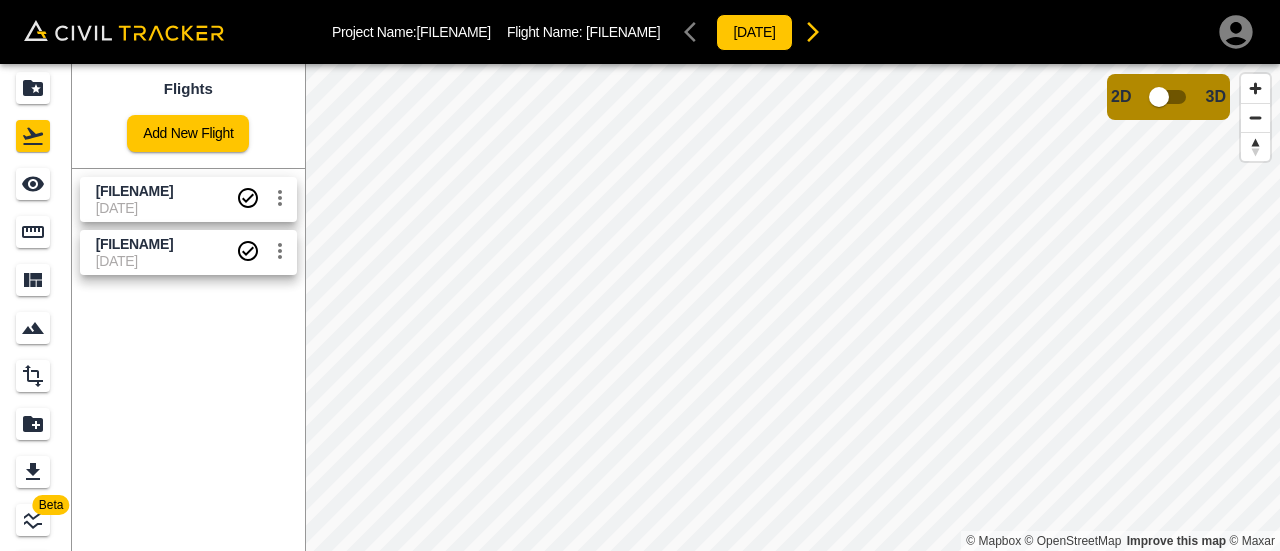 click on "[FILENAME]" at bounding box center [135, 191] 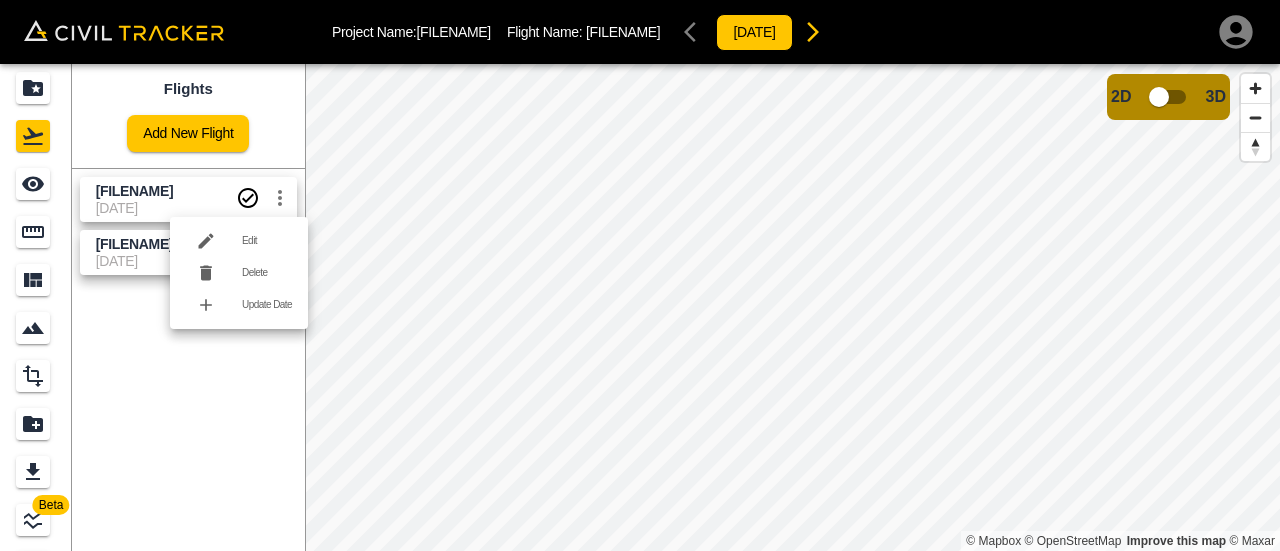 click at bounding box center (640, 275) 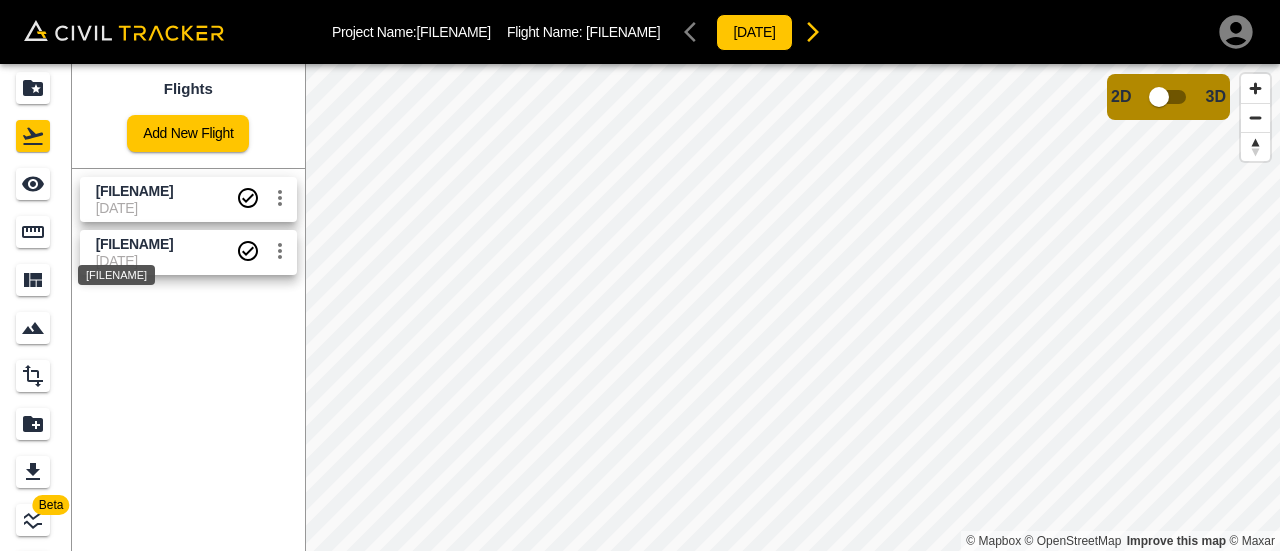 click on "[FILENAME]" at bounding box center (135, 244) 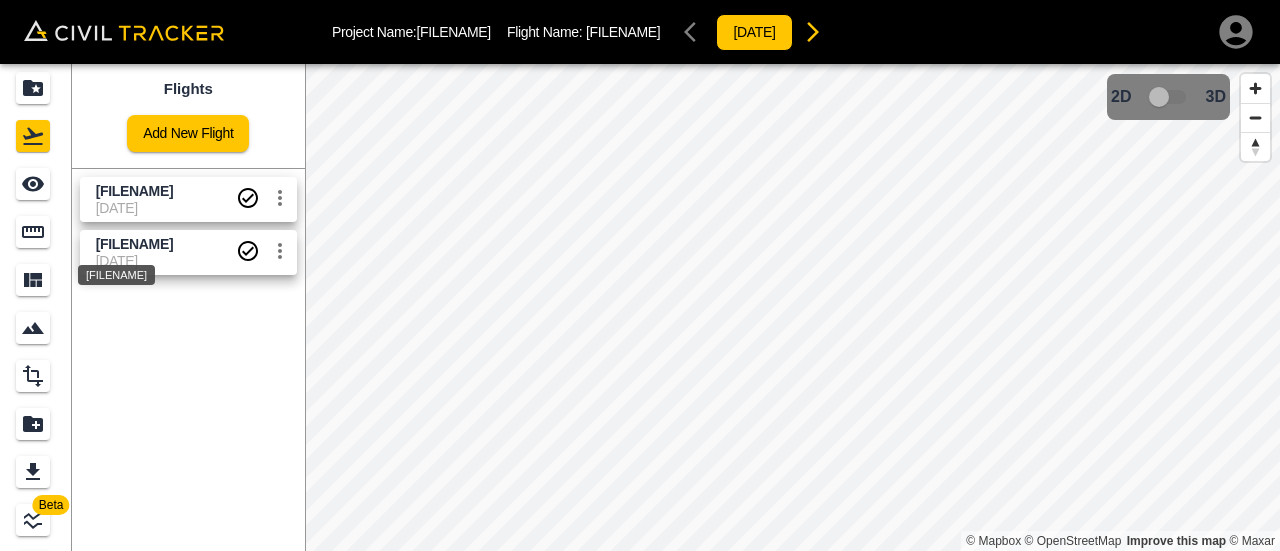 click on "[FILENAME]" at bounding box center [135, 244] 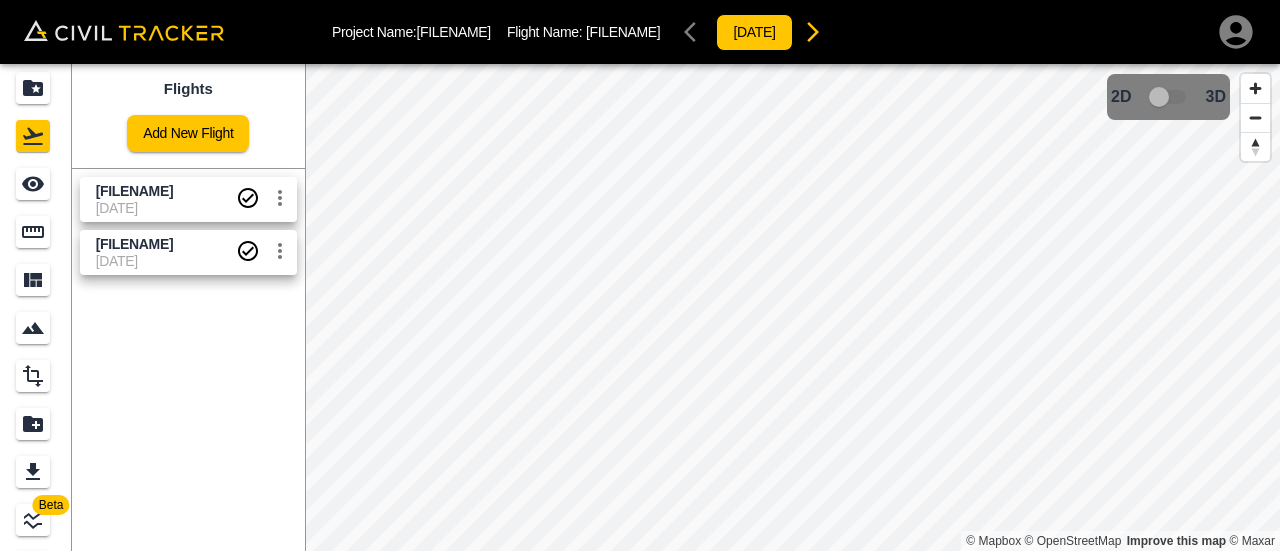 click on "[FILENAME]" at bounding box center (135, 244) 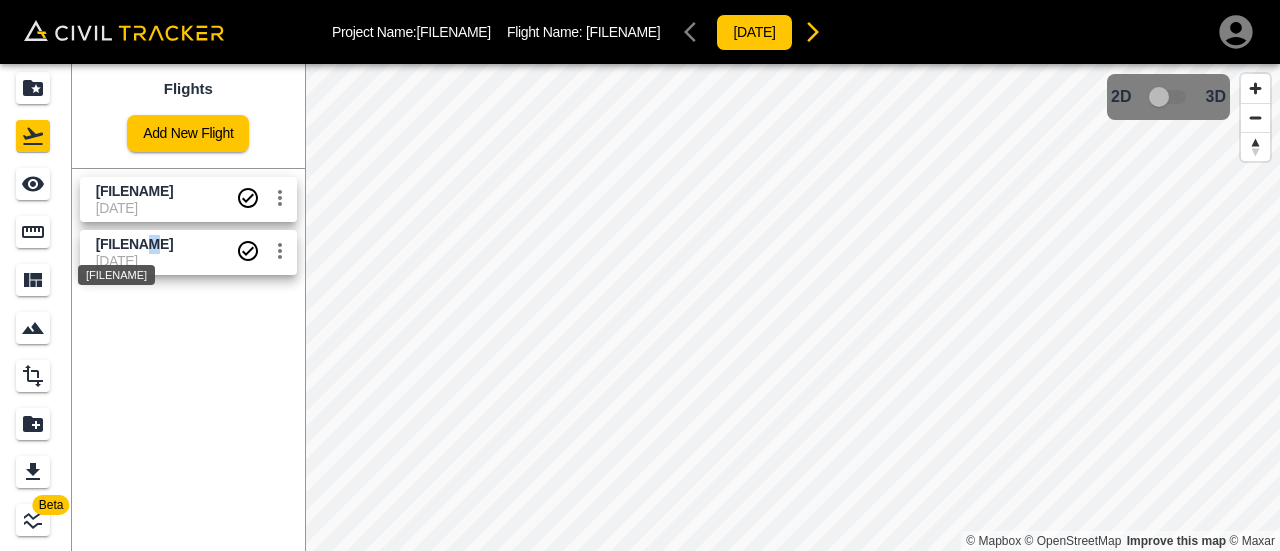 click on "[FILENAME]" at bounding box center (135, 244) 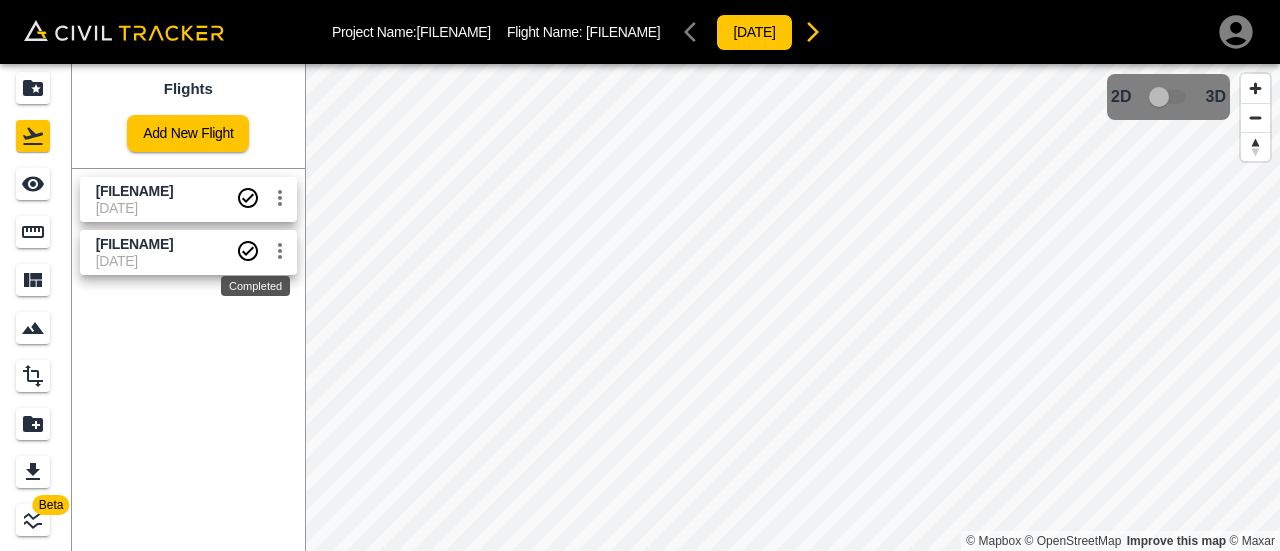 click 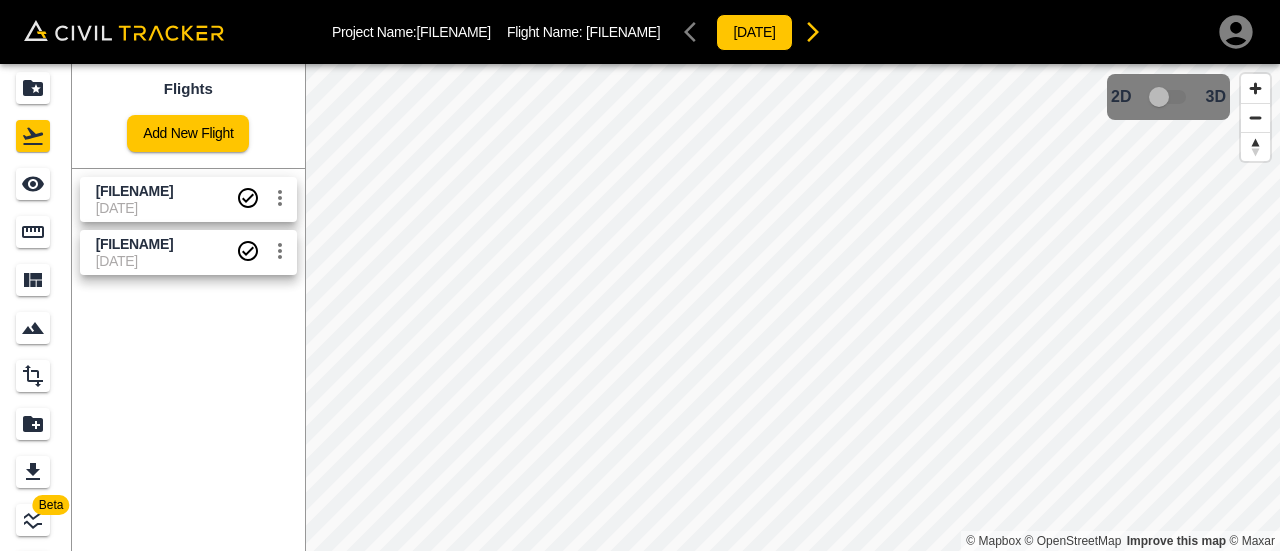 click on "[FILENAME]" at bounding box center [166, 191] 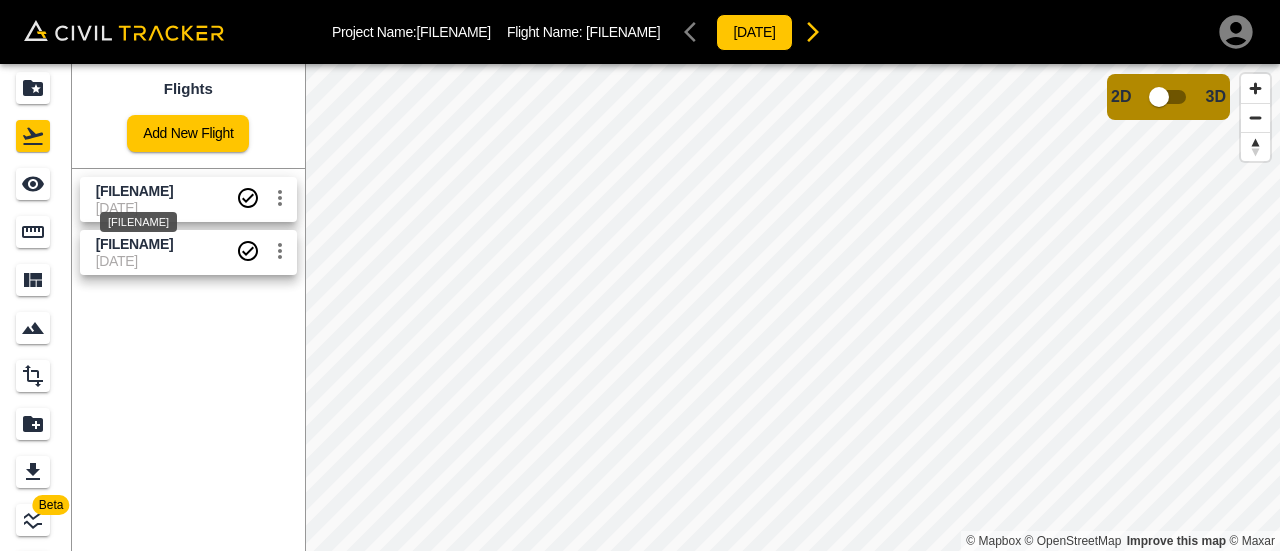 click on "[FILENAME]" at bounding box center (135, 191) 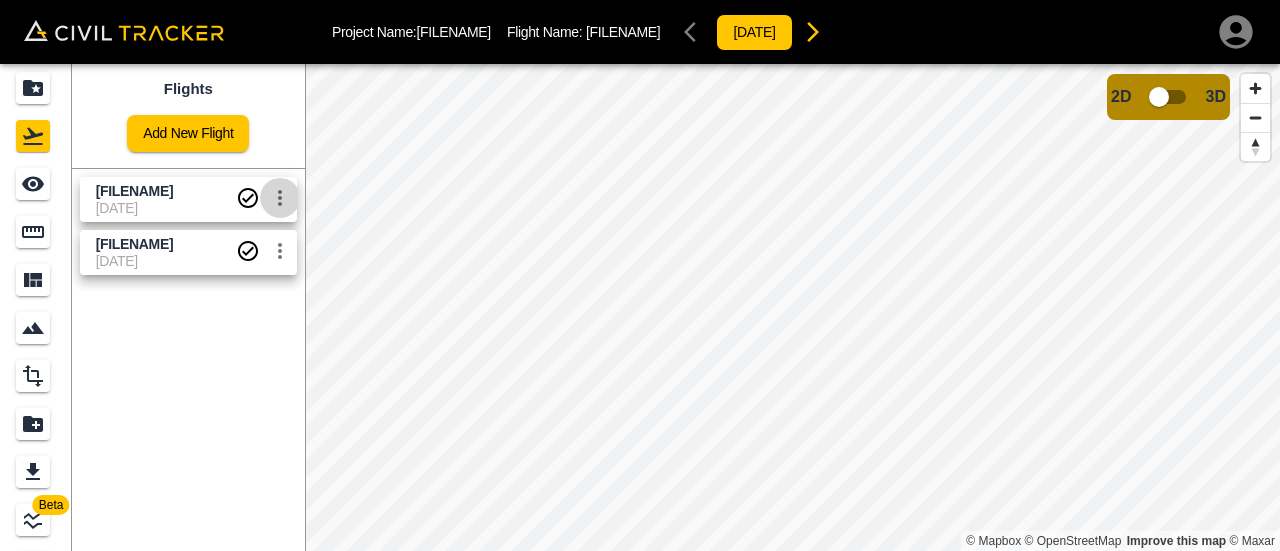 click 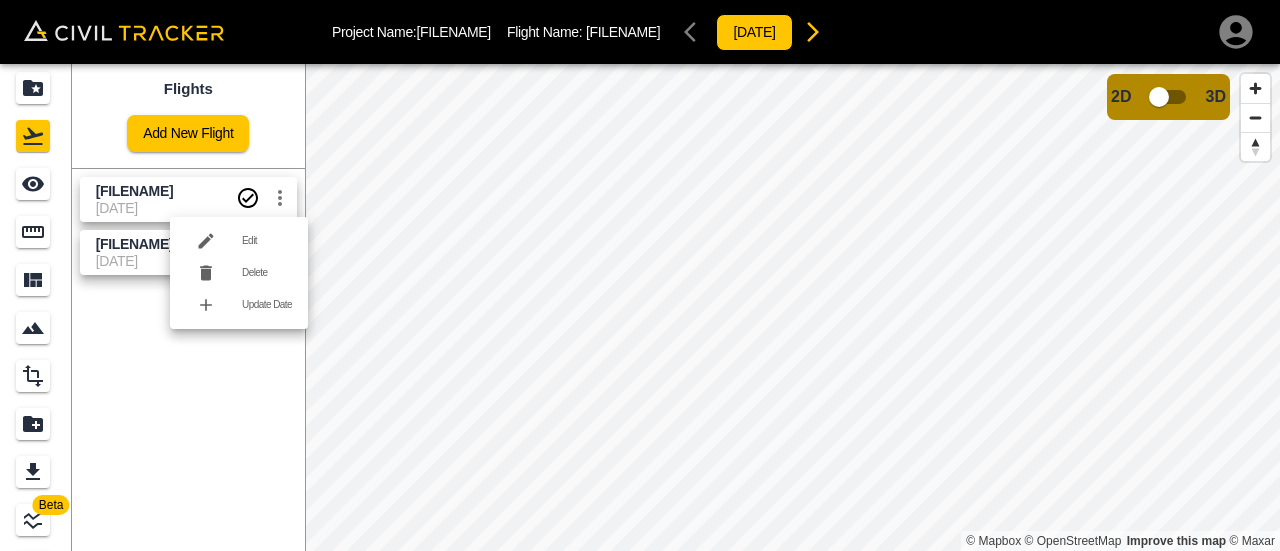 click at bounding box center [640, 275] 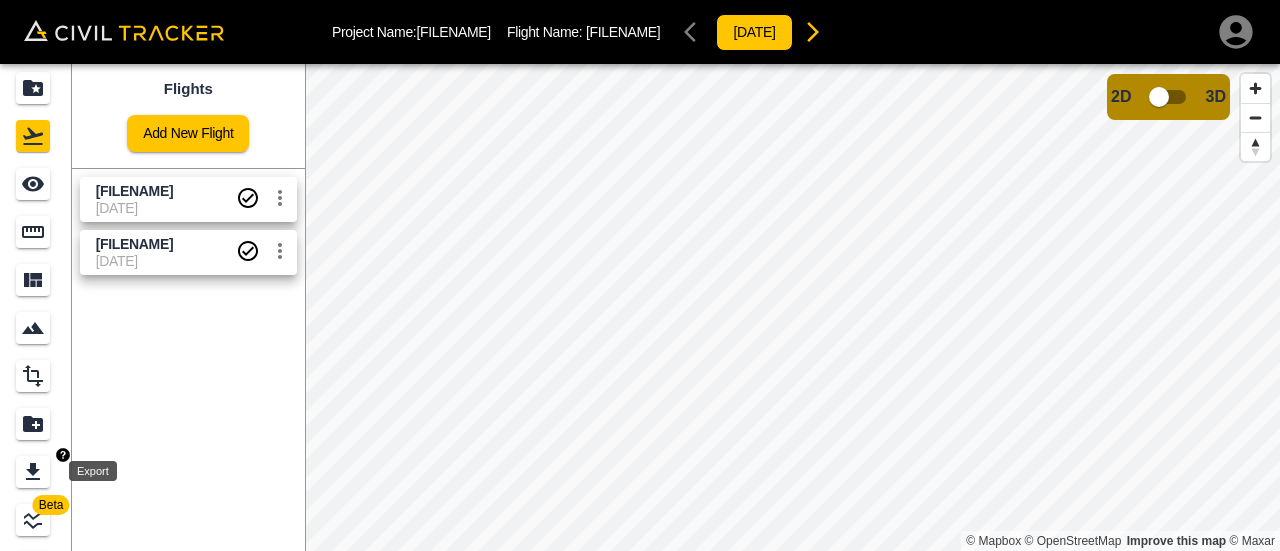 click 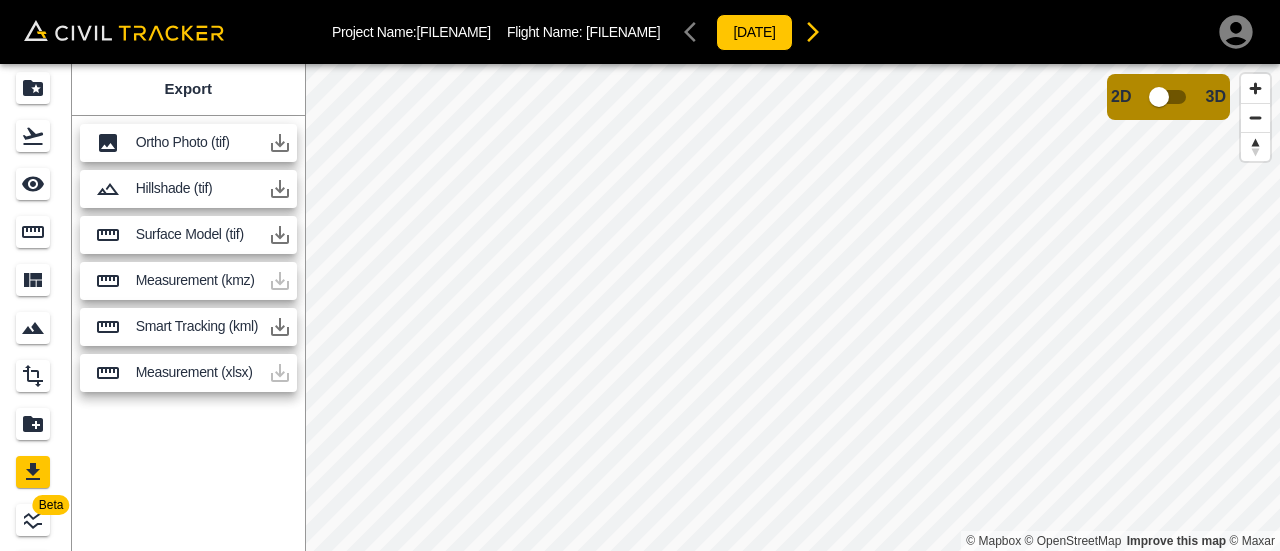 click on "Ortho Photo (tif)" at bounding box center (198, 142) 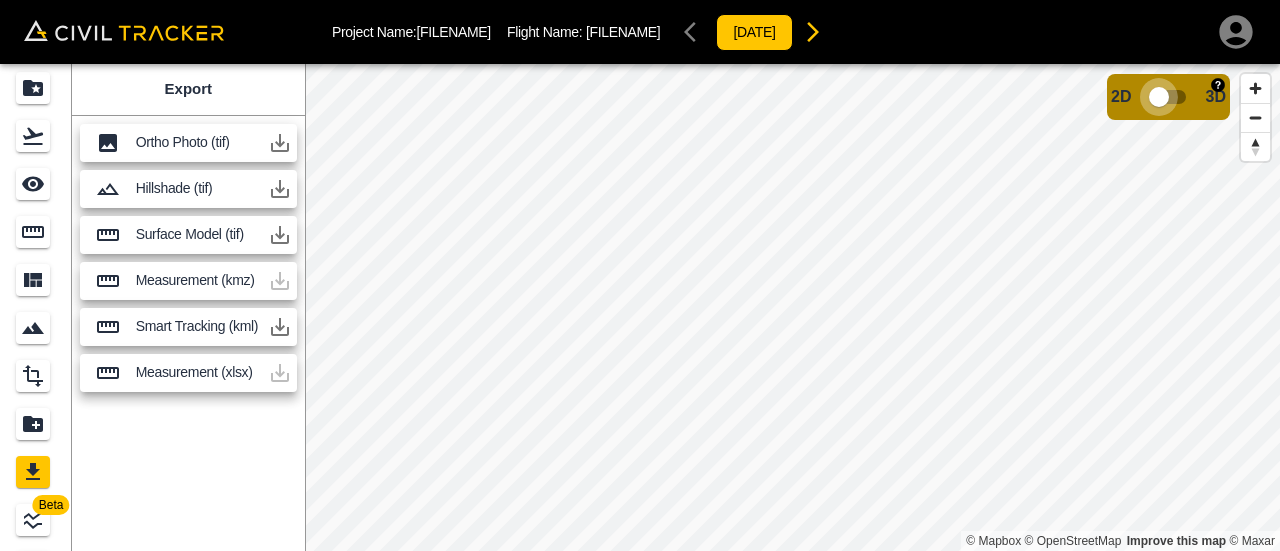 click at bounding box center [1159, 97] 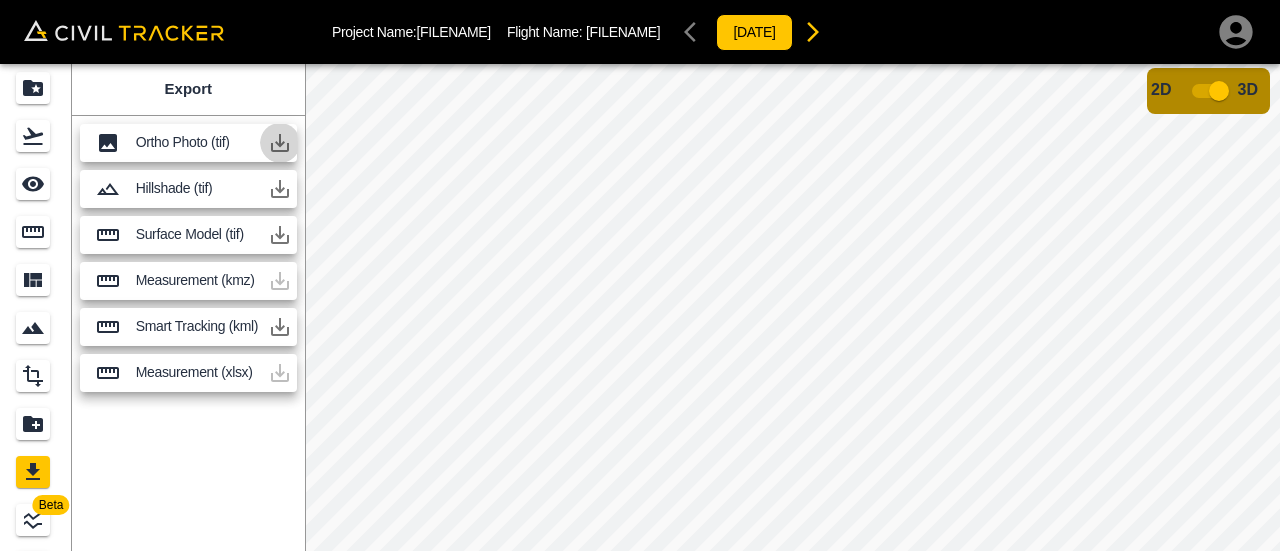 click 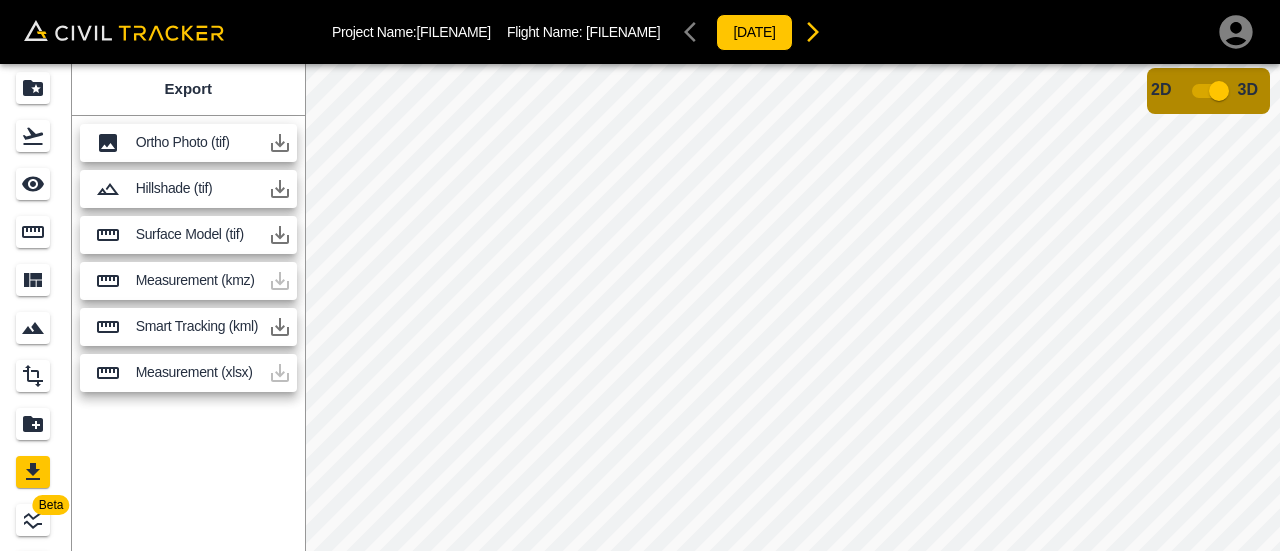 click on "[DATE]" at bounding box center (754, 32) 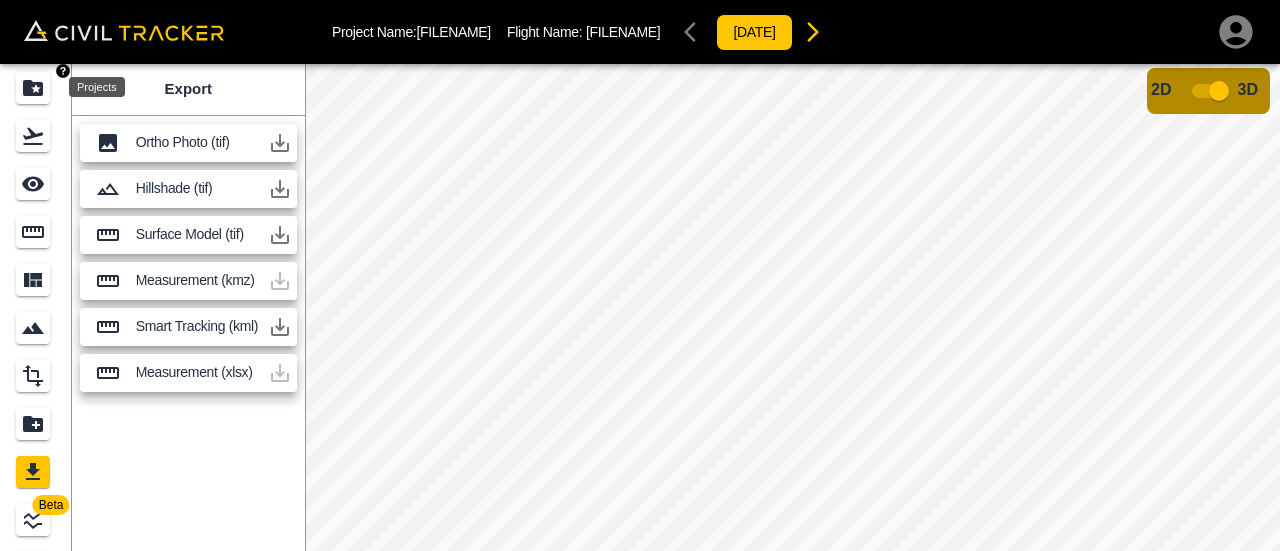 click 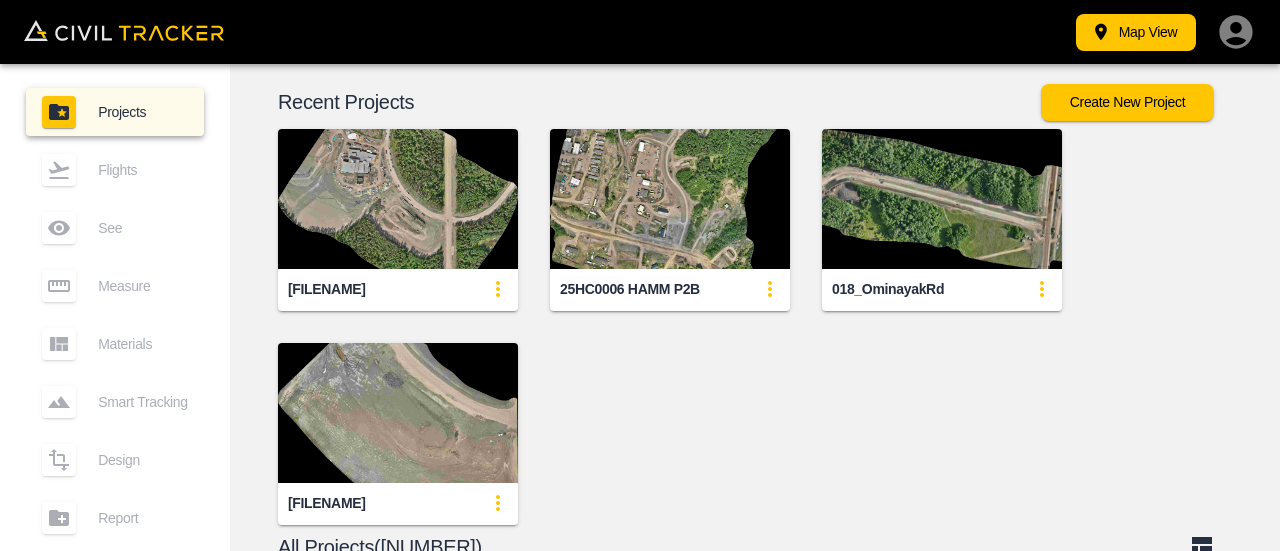 click at bounding box center (398, 199) 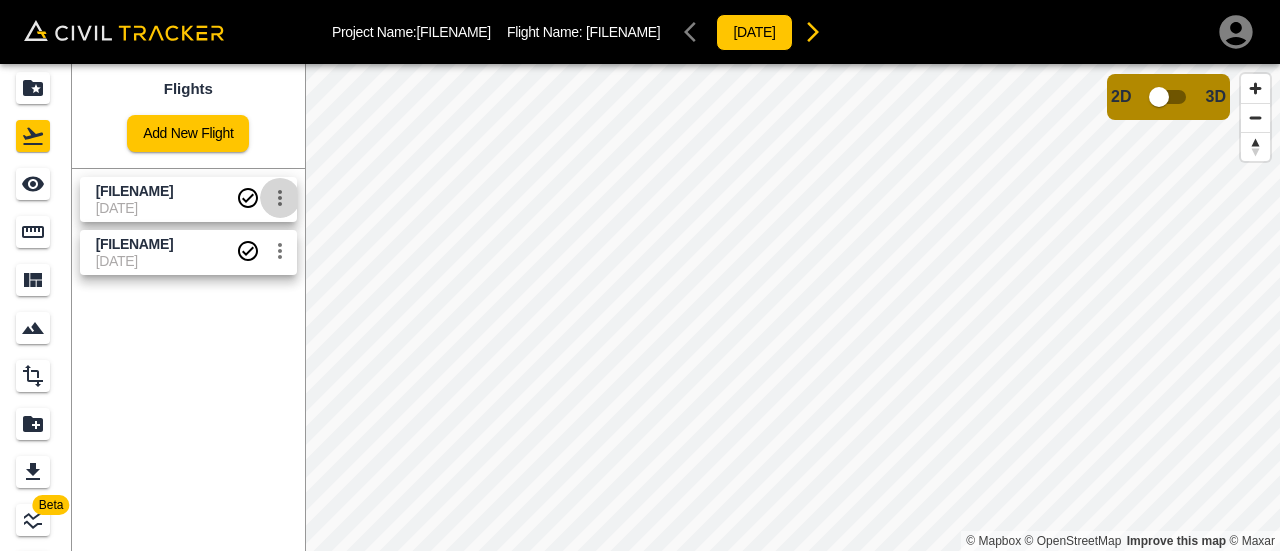 click 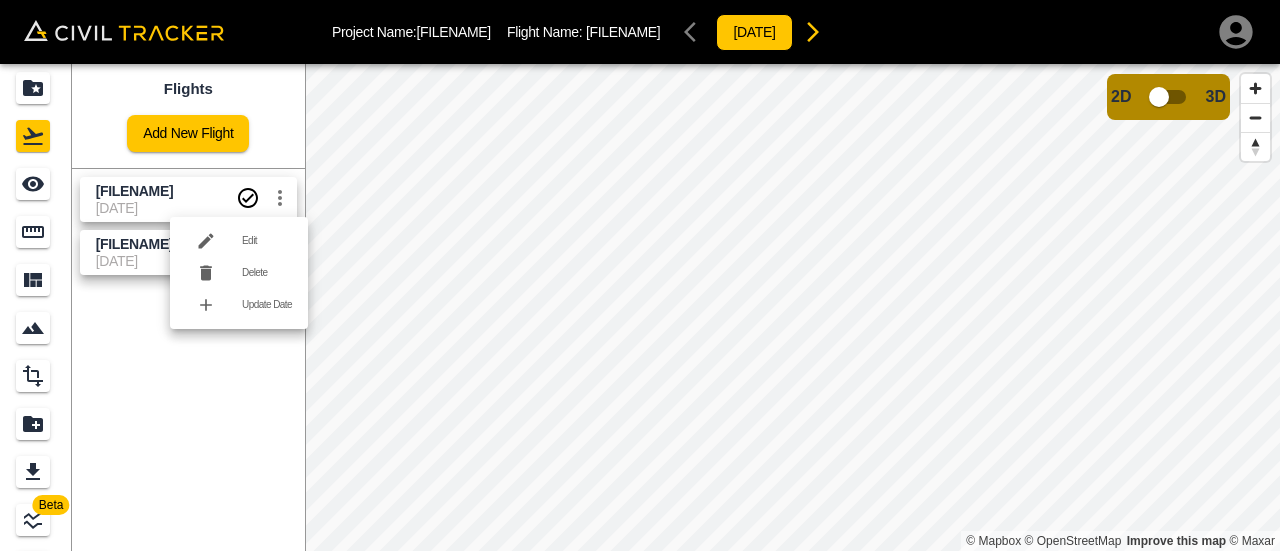 click at bounding box center [640, 275] 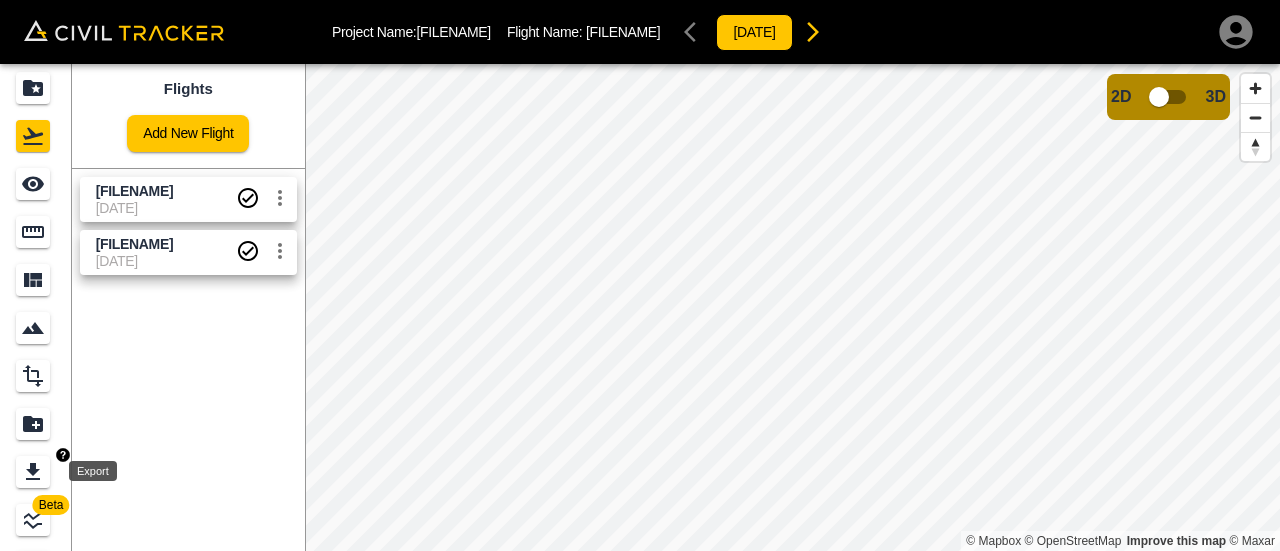 click 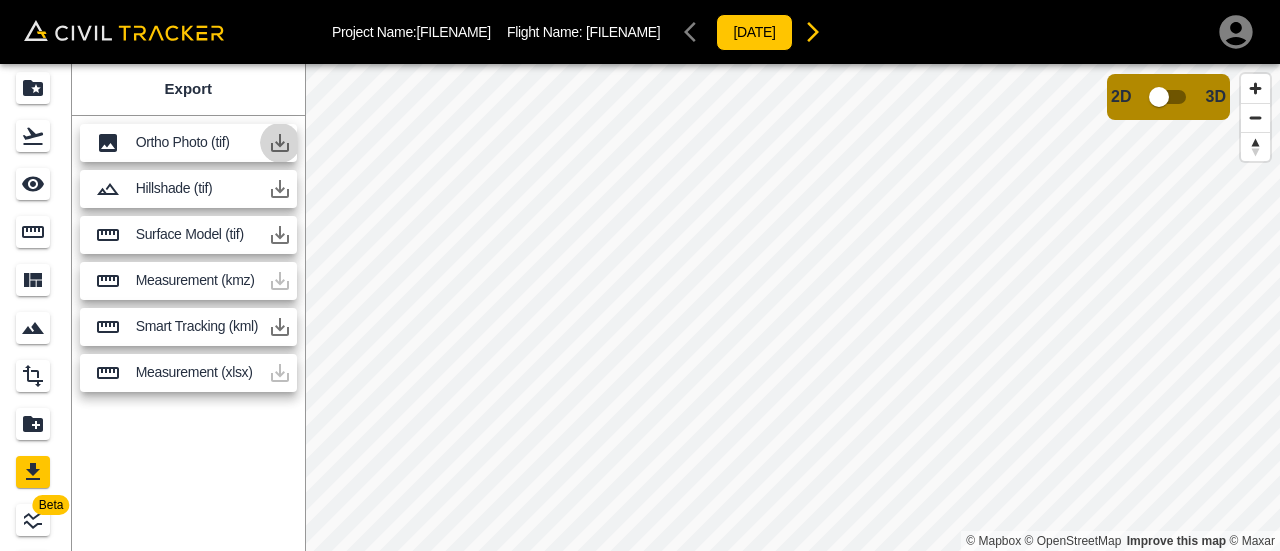 click 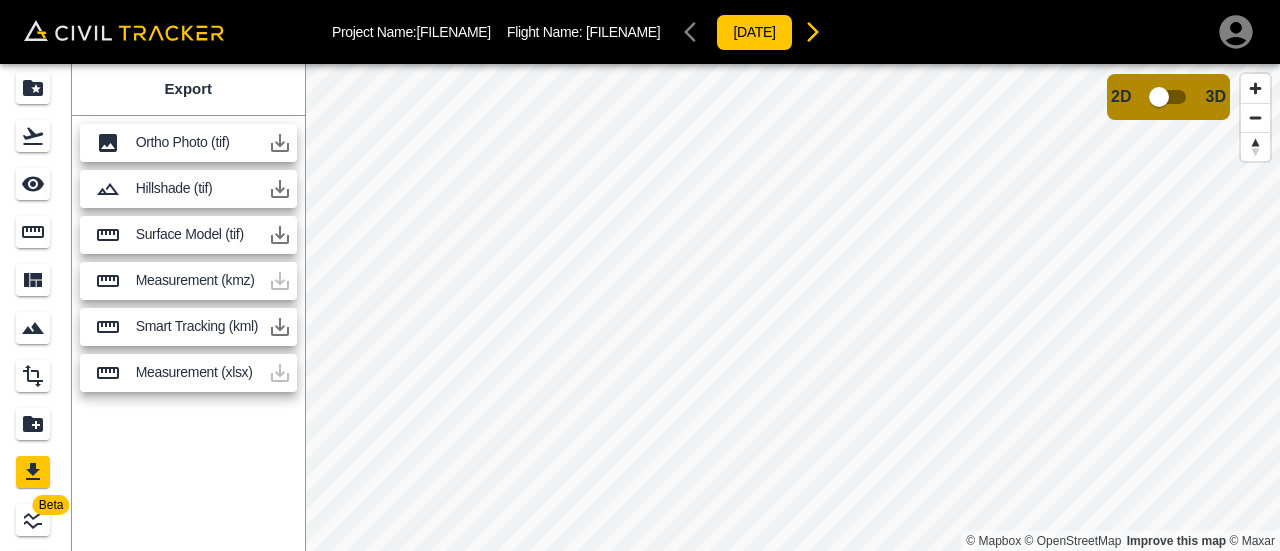 click on "Ortho Photo (tif)" at bounding box center (198, 142) 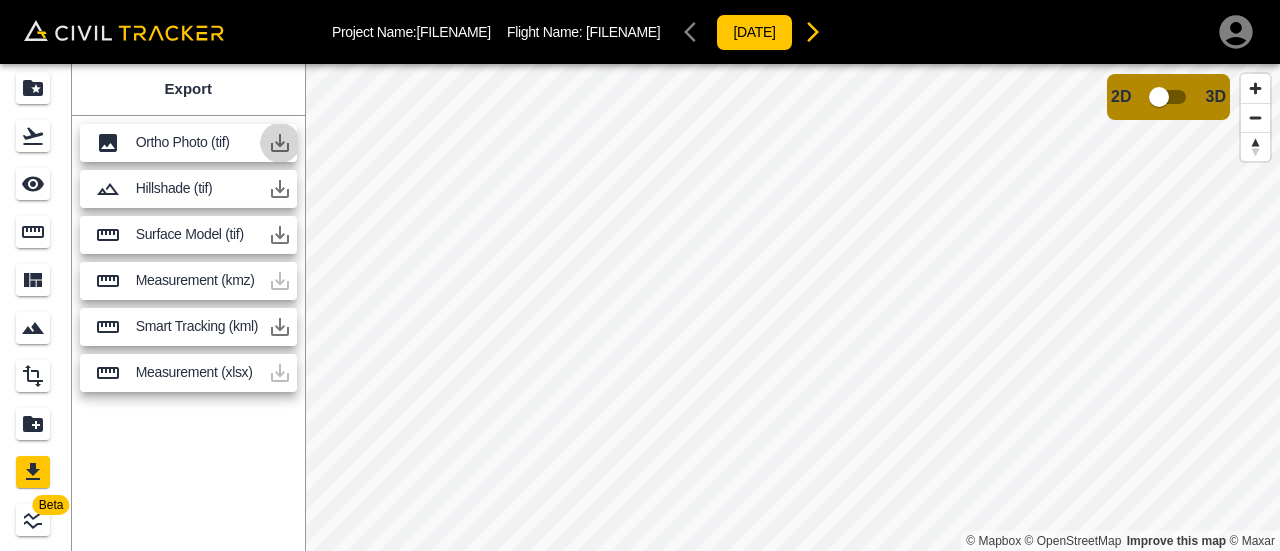 click 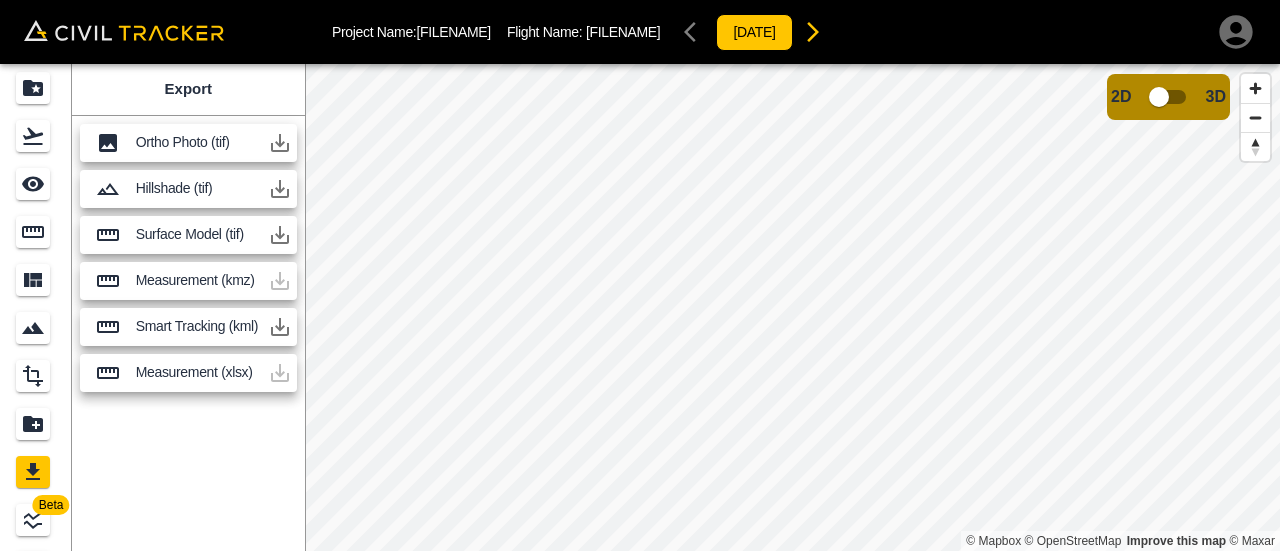 click 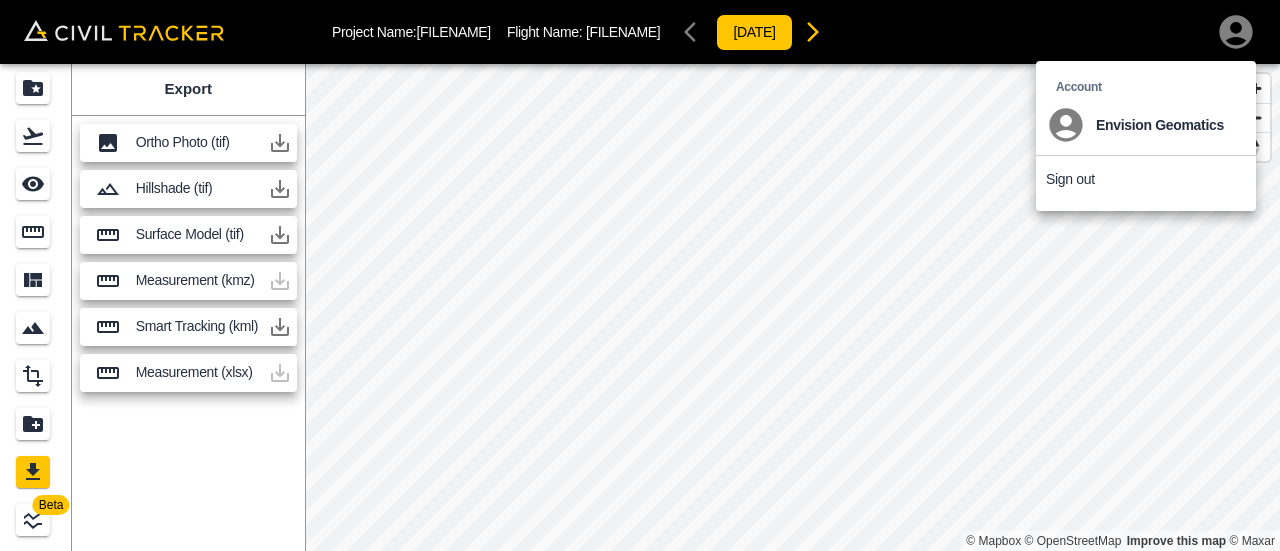 click at bounding box center [640, 275] 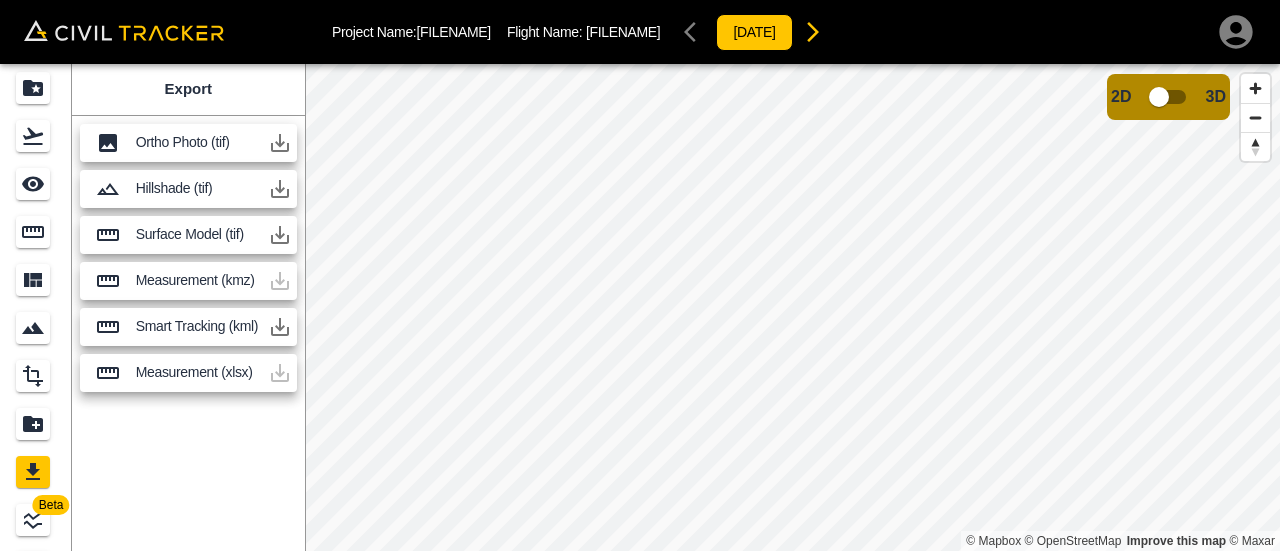 click 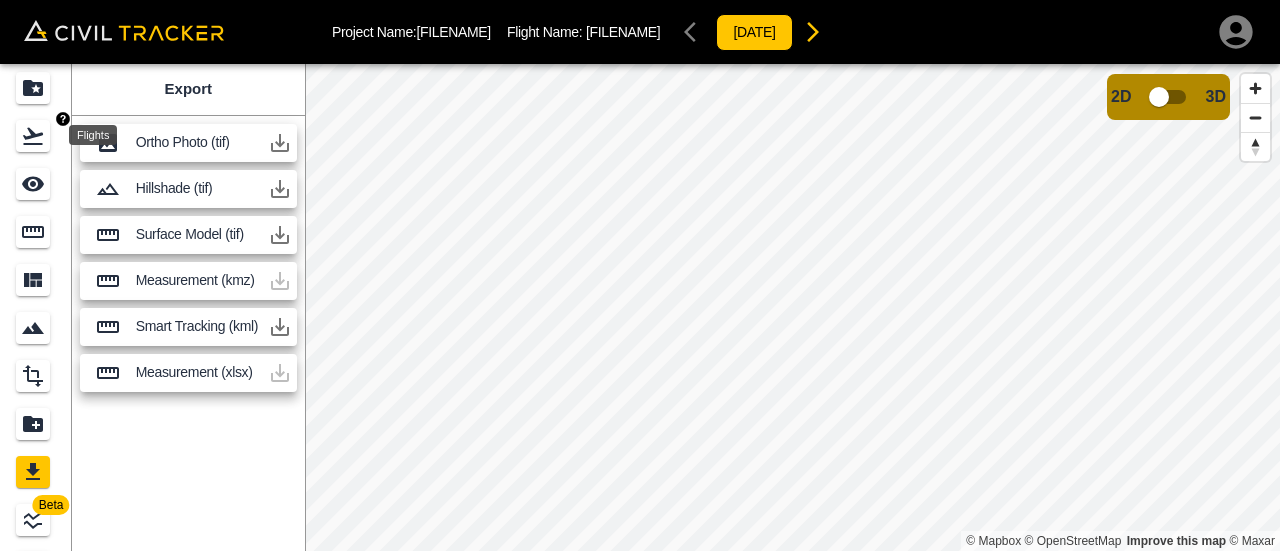 click 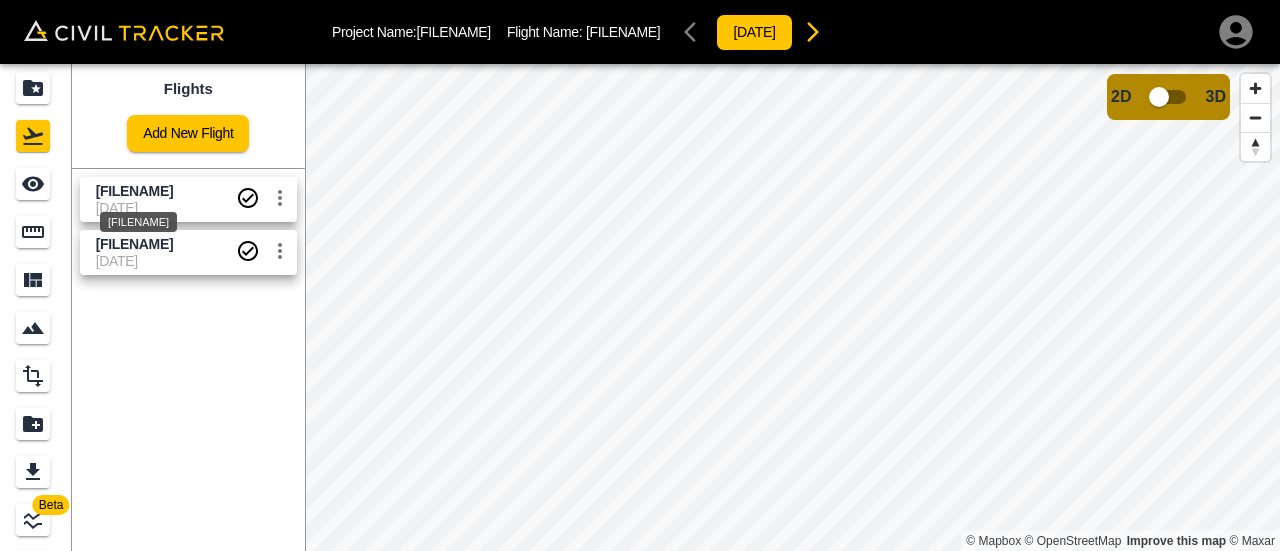 click on "[FILENAME]" at bounding box center [138, 216] 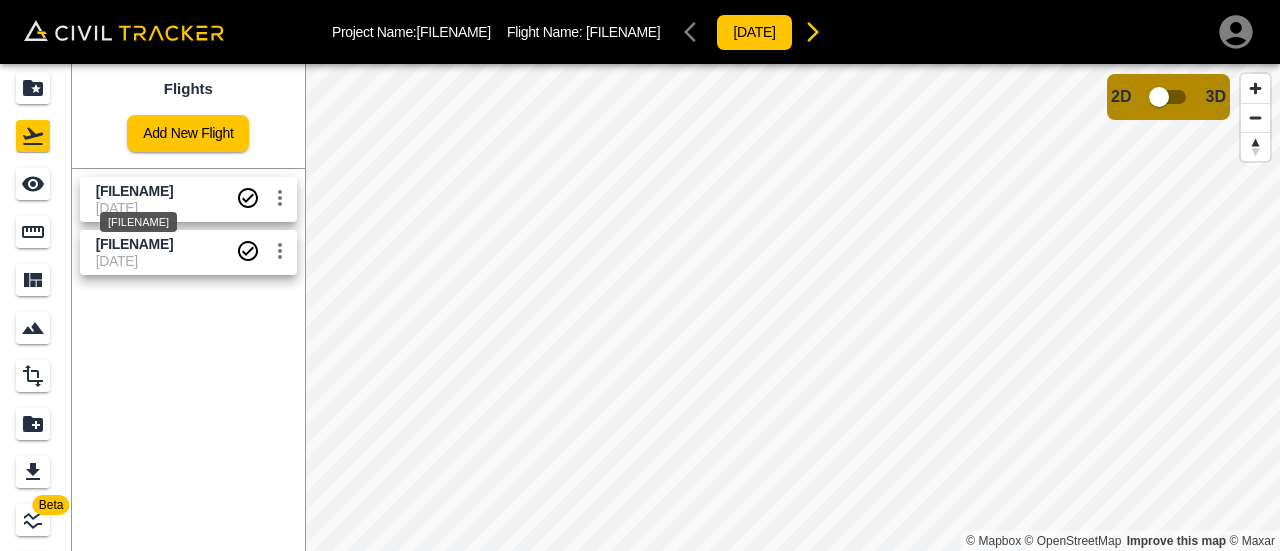click on "[FILENAME]" at bounding box center (138, 216) 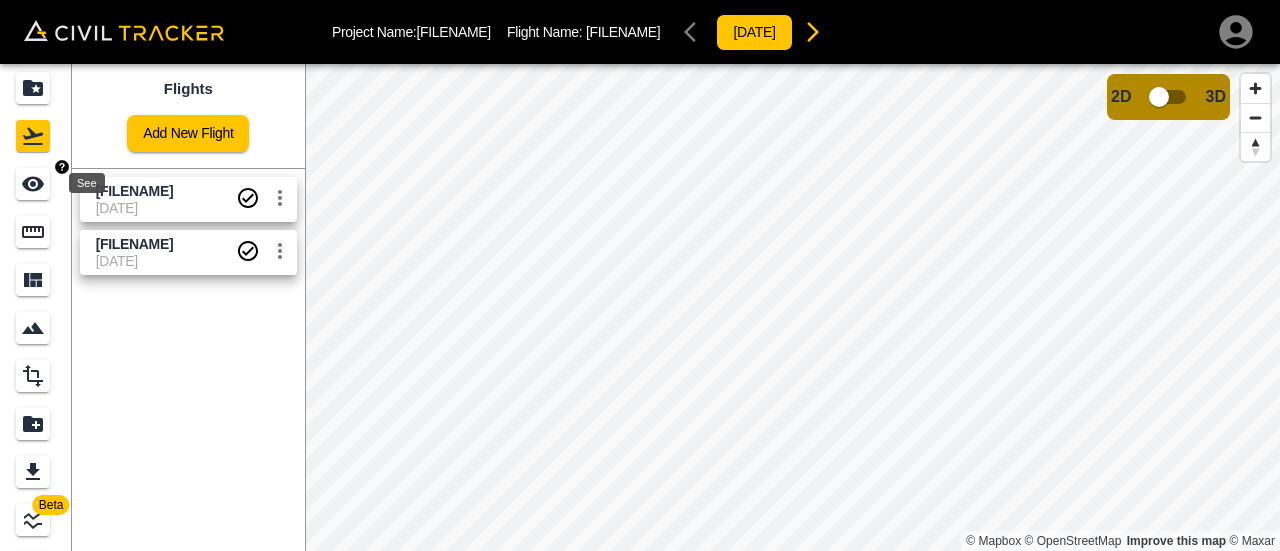 click 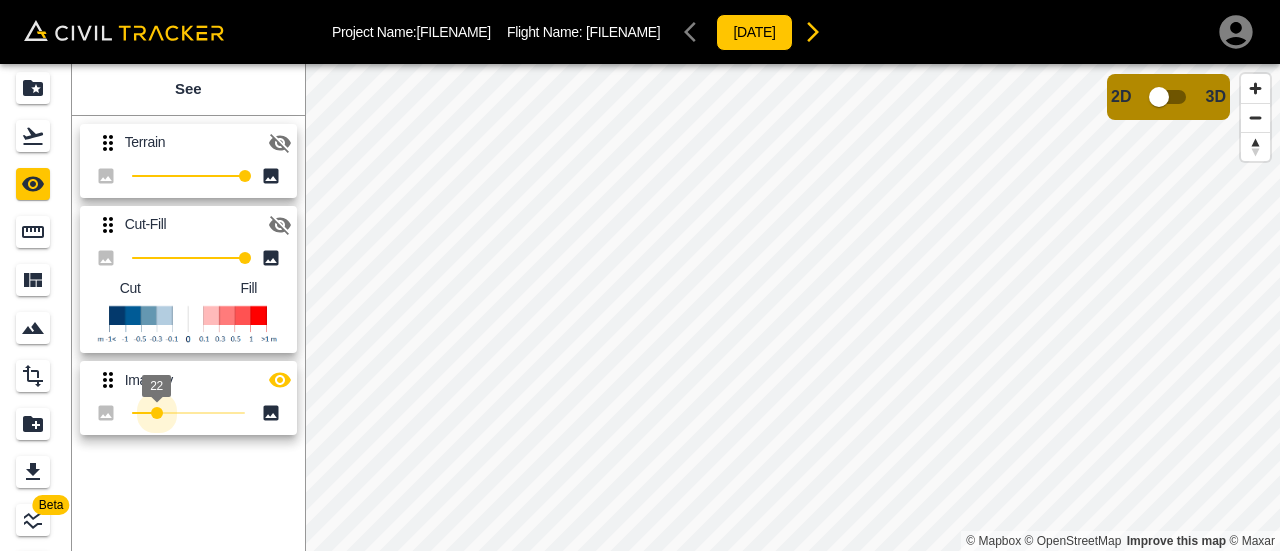 drag, startPoint x: 246, startPoint y: 410, endPoint x: 139, endPoint y: 471, distance: 123.16656 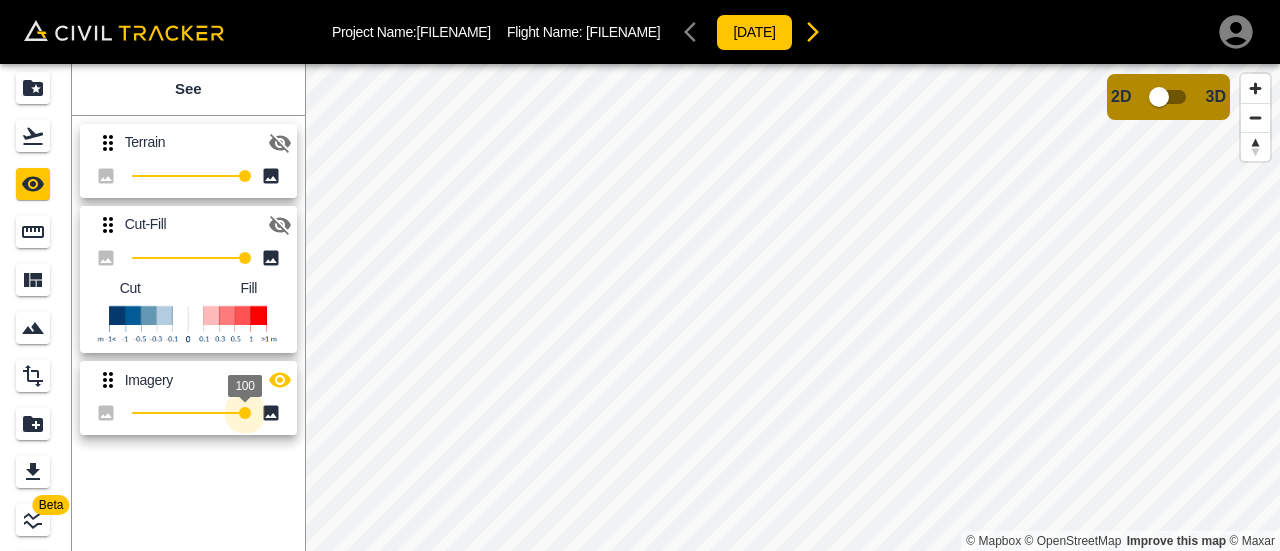 drag, startPoint x: 140, startPoint y: 412, endPoint x: 246, endPoint y: 421, distance: 106.381386 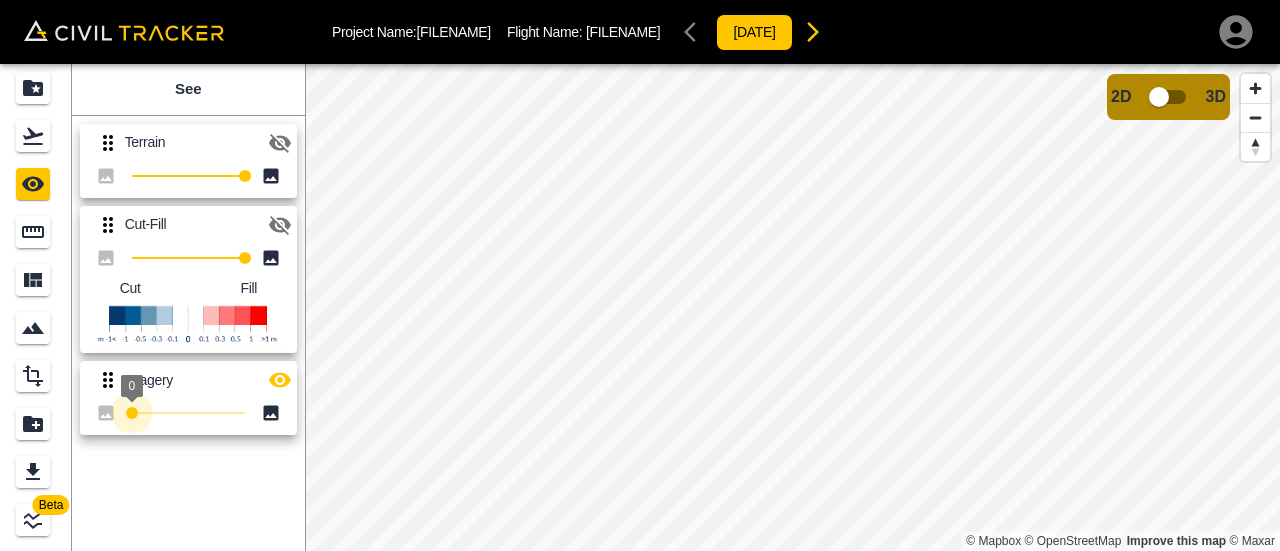 drag, startPoint x: 241, startPoint y: 416, endPoint x: 115, endPoint y: 403, distance: 126.66886 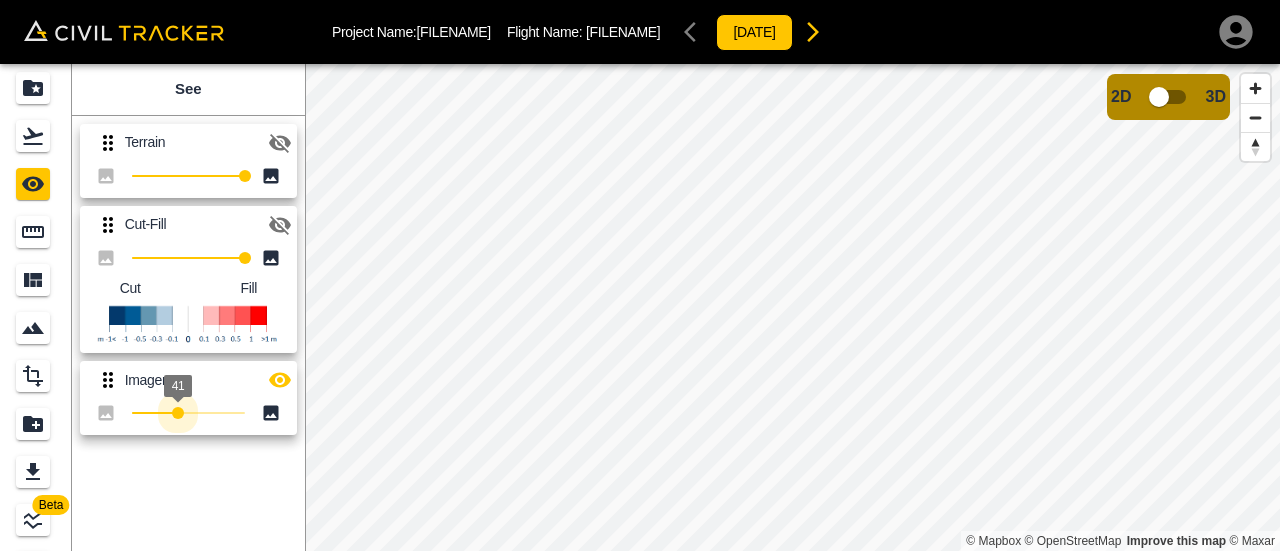 drag, startPoint x: 136, startPoint y: 417, endPoint x: 178, endPoint y: 441, distance: 48.373547 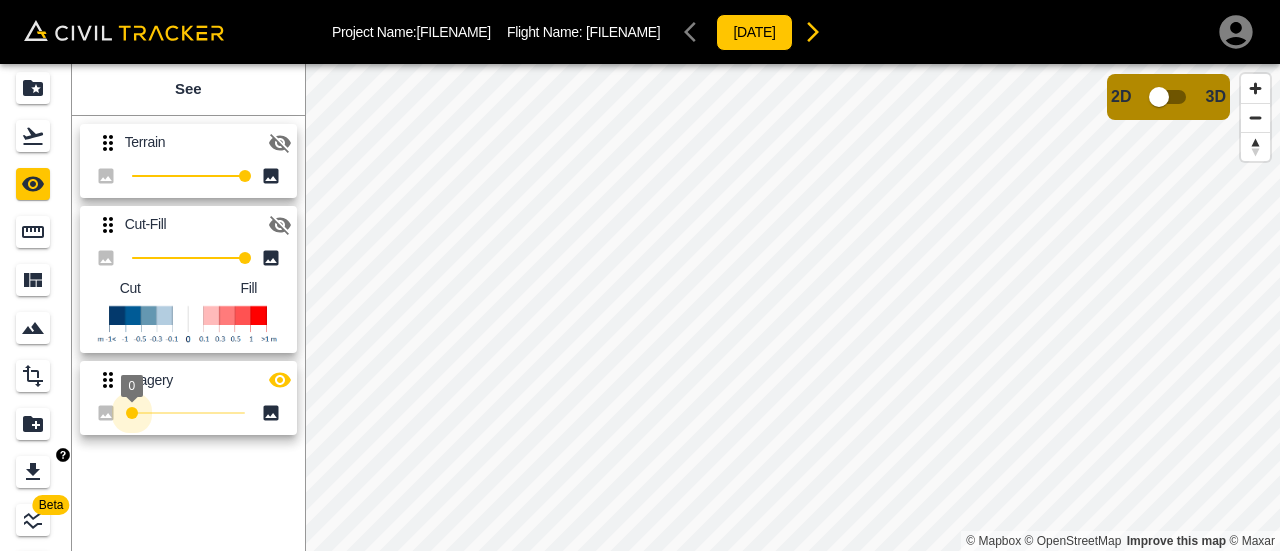 click on "Beta See Terrain 100 Cut-Fill 100 Cut Fill Imagery 0" at bounding box center [152, 339] 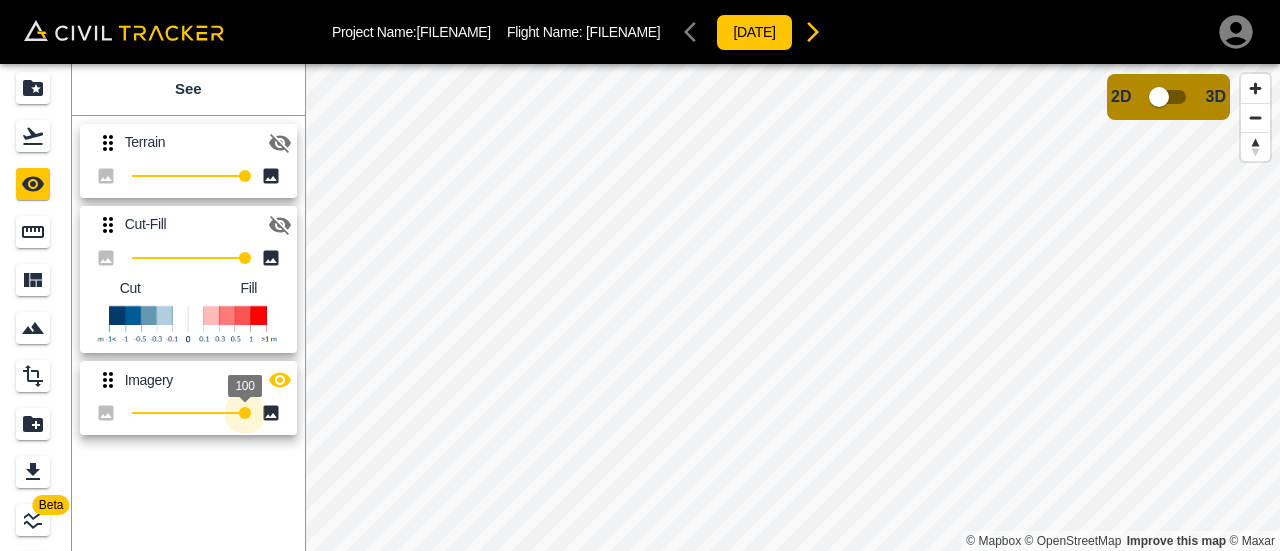 click on "Beta See Terrain [NUMBER] Cut-Fill [NUMBER] Cut Fill Imagery [NUMBER] © Mapbox   © OpenStreetMap   Improve this map   © Maxar 2D 3D" at bounding box center [640, 307] 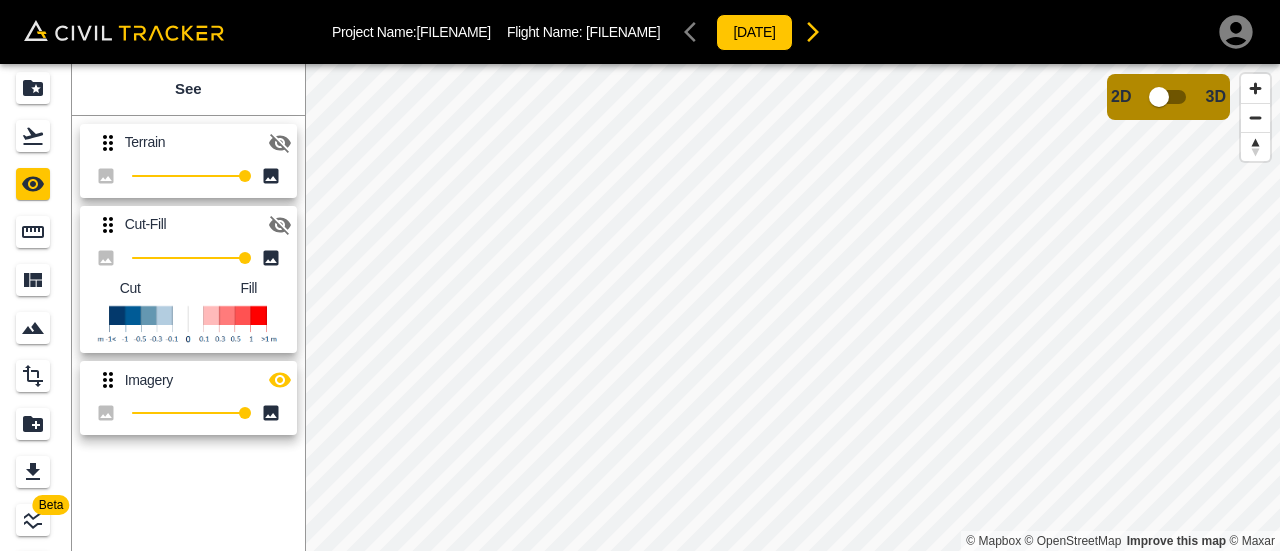 click 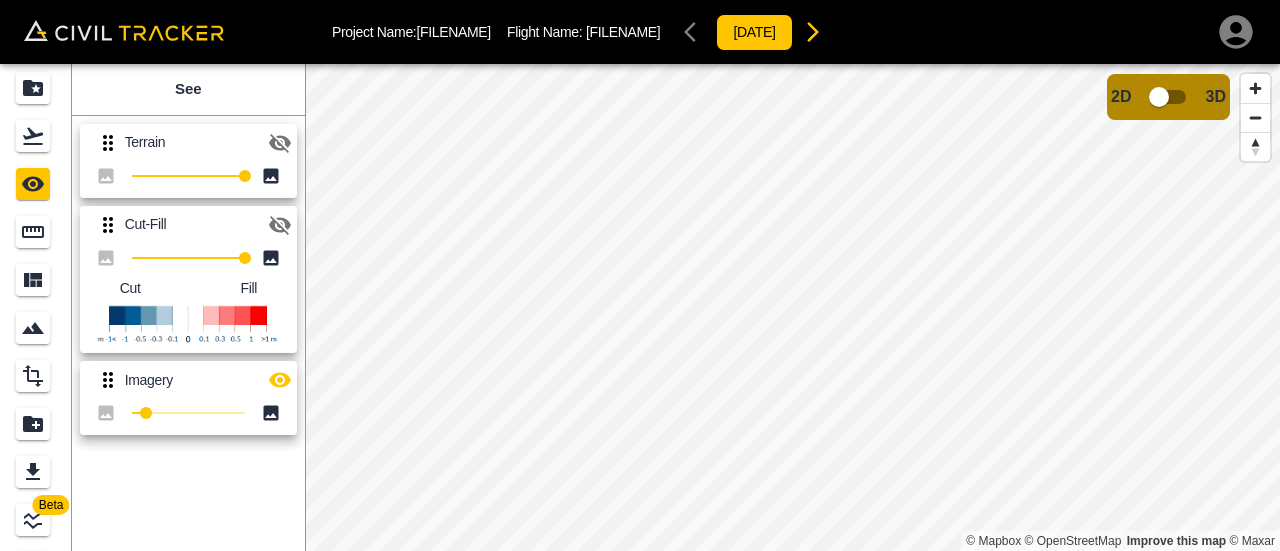 click 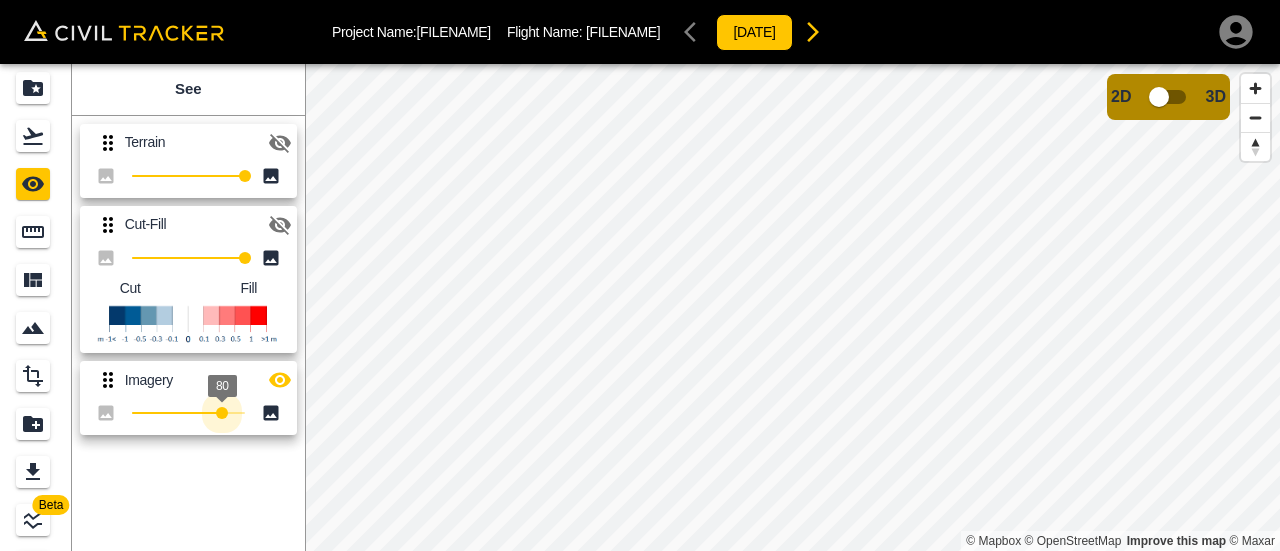 type on "100" 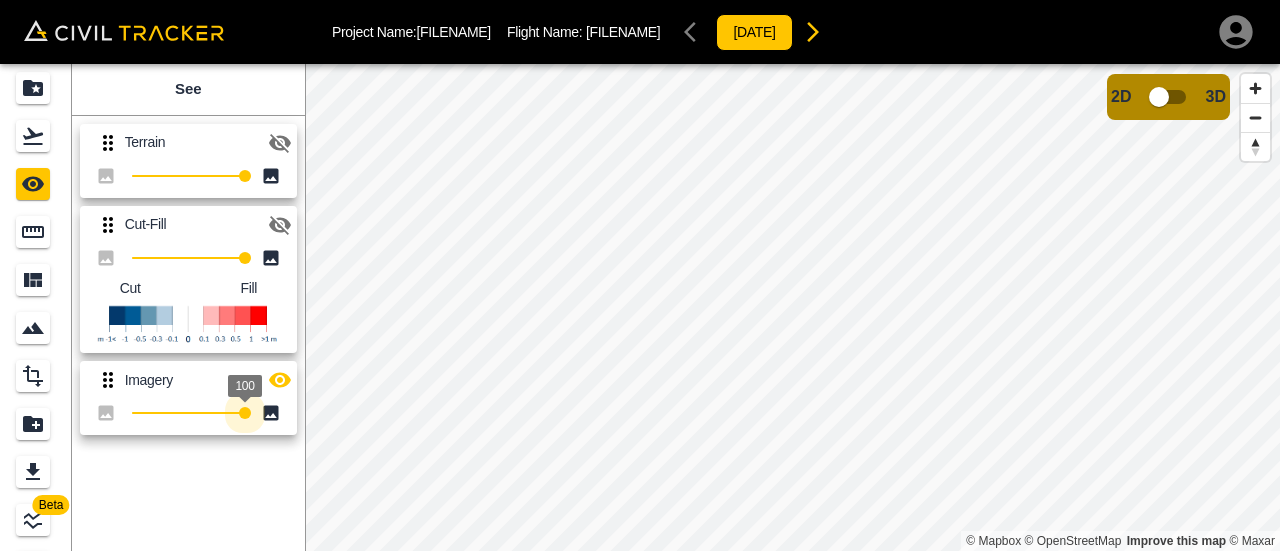 click on "Beta See Terrain [NUMBER] Cut-Fill [NUMBER] Cut Fill Imagery [NUMBER] © Mapbox   © OpenStreetMap   Improve this map   © Maxar 2D 3D" at bounding box center (640, 307) 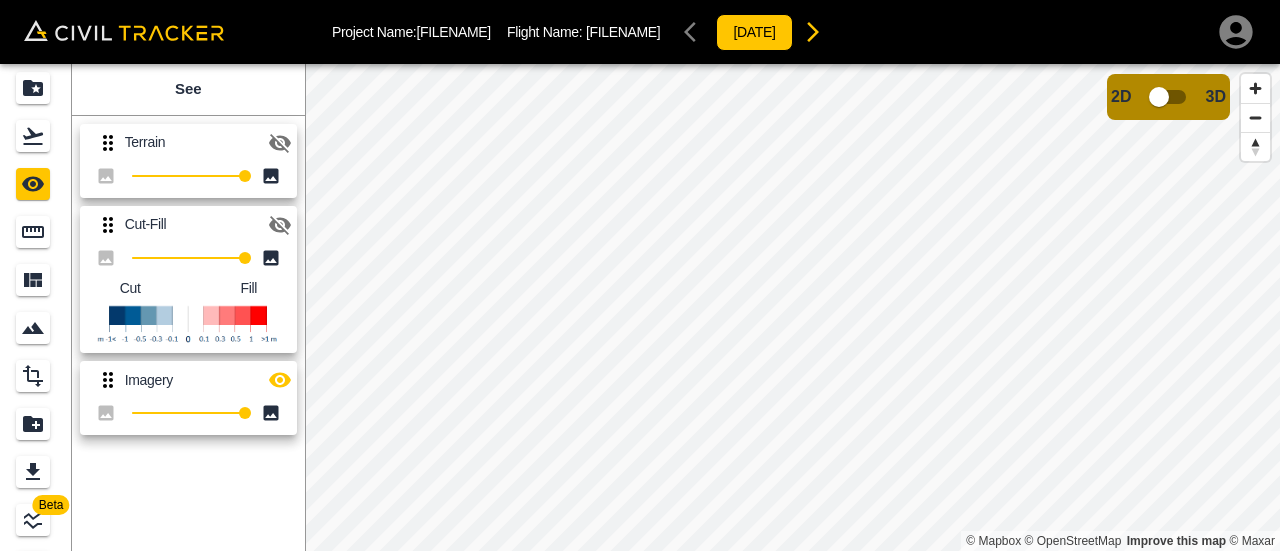 click 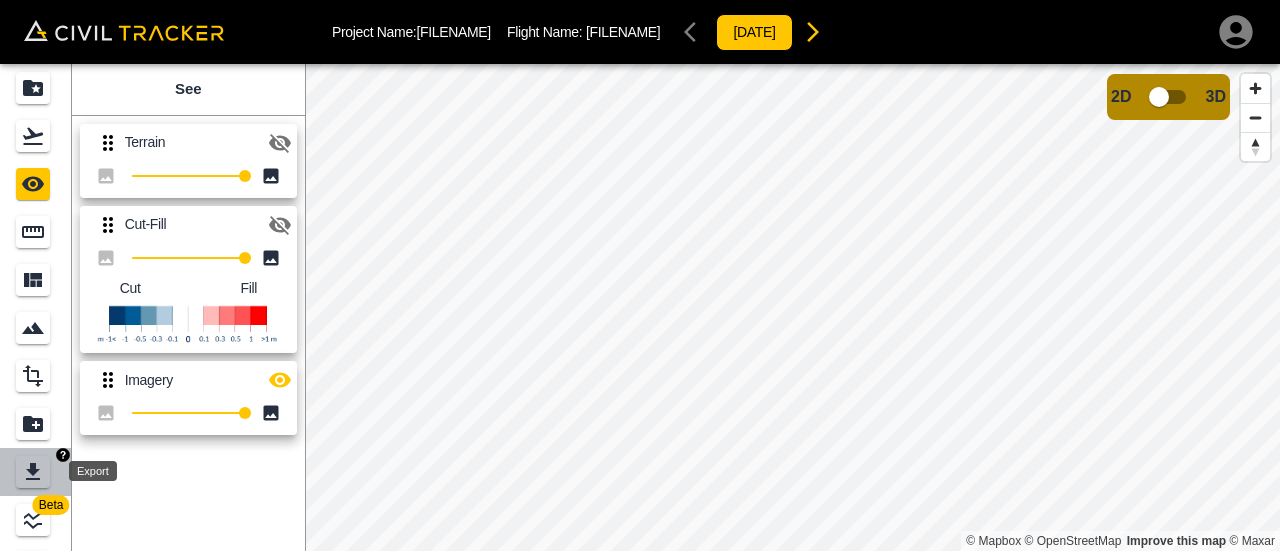 click 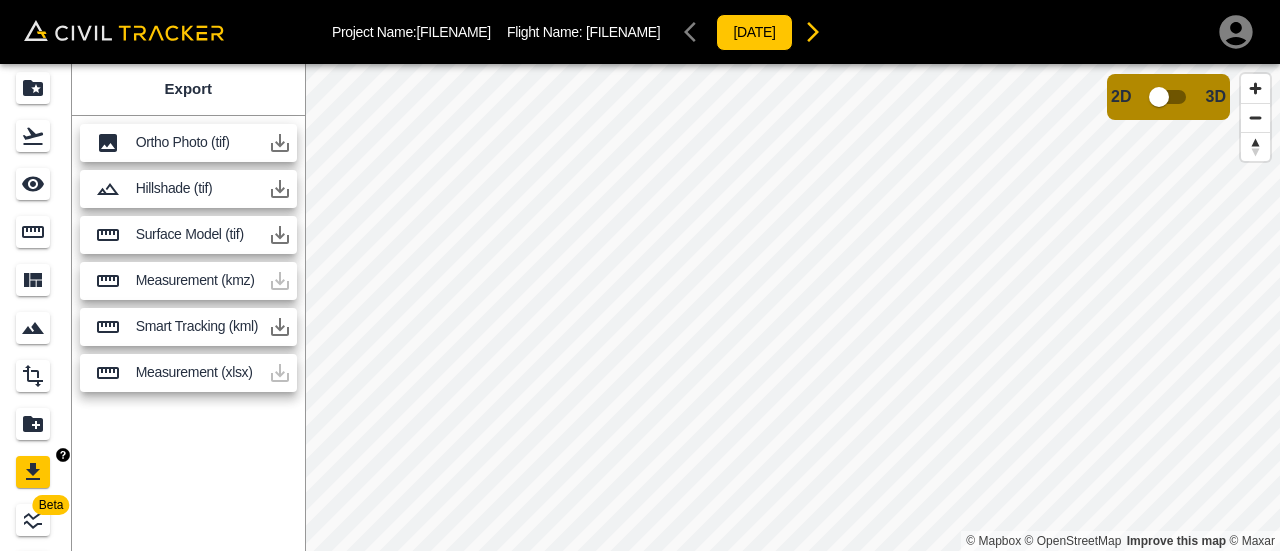 click at bounding box center (63, 455) 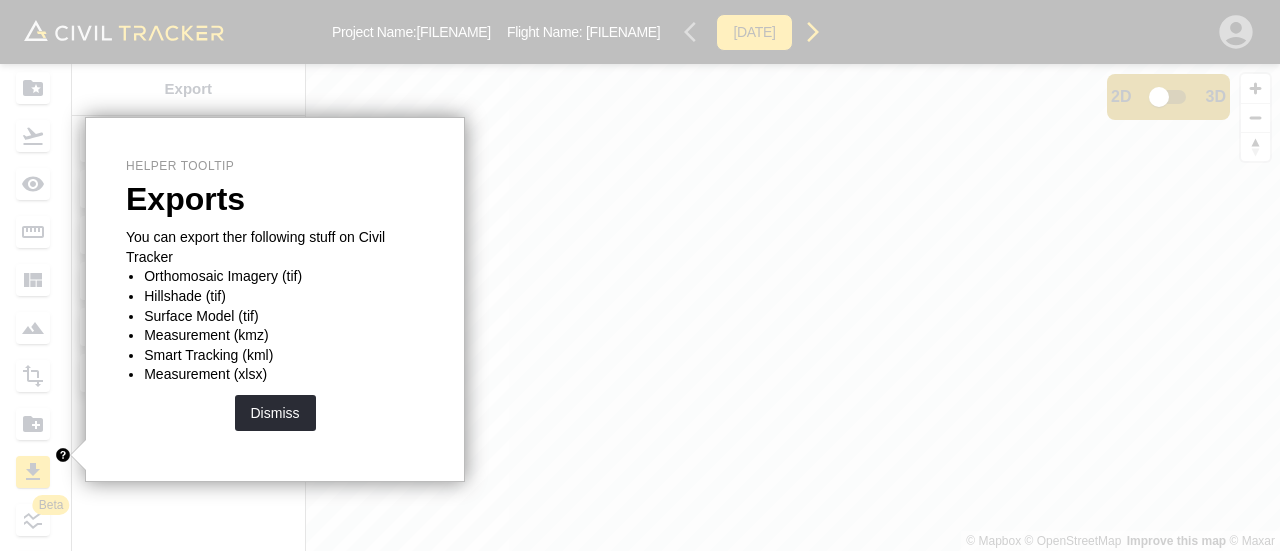 click on "Dismiss" at bounding box center (275, 413) 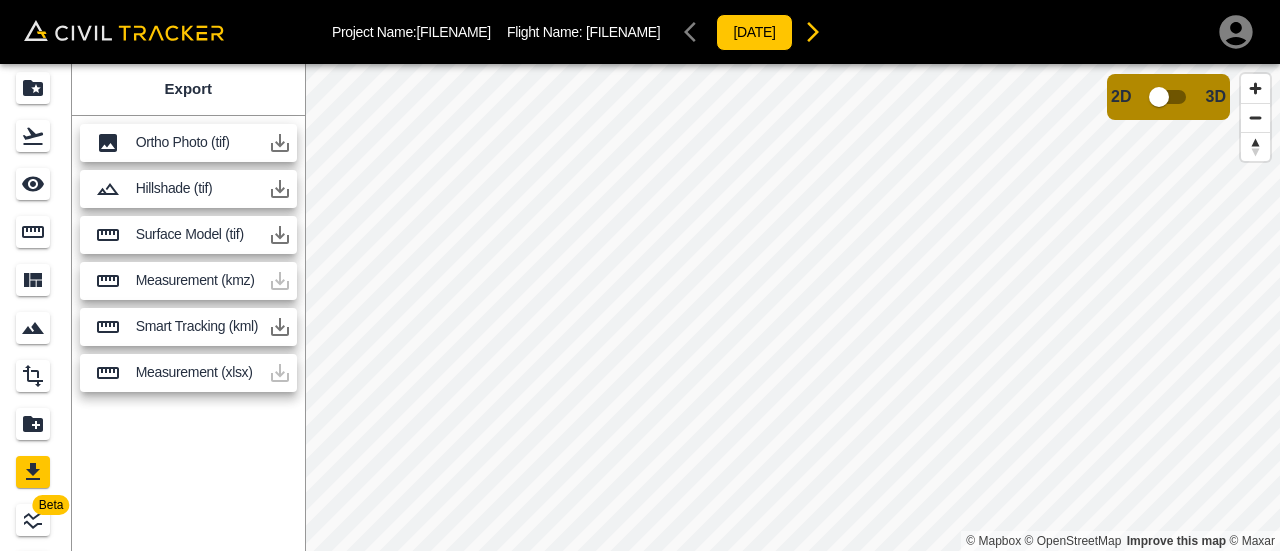 drag, startPoint x: 277, startPoint y: 139, endPoint x: 239, endPoint y: 148, distance: 39.051247 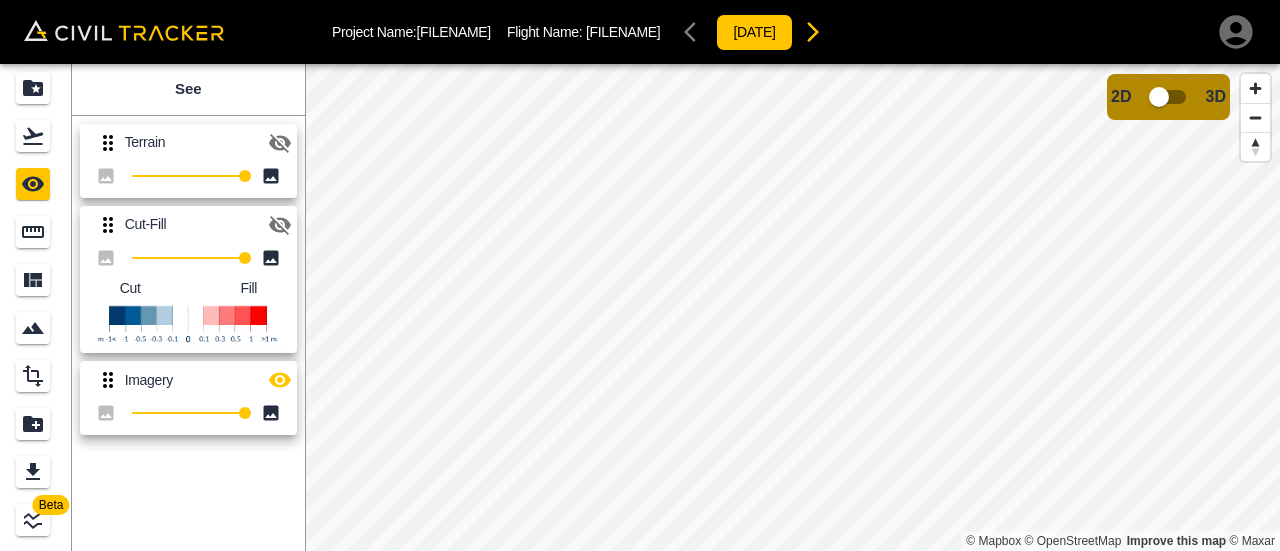 click 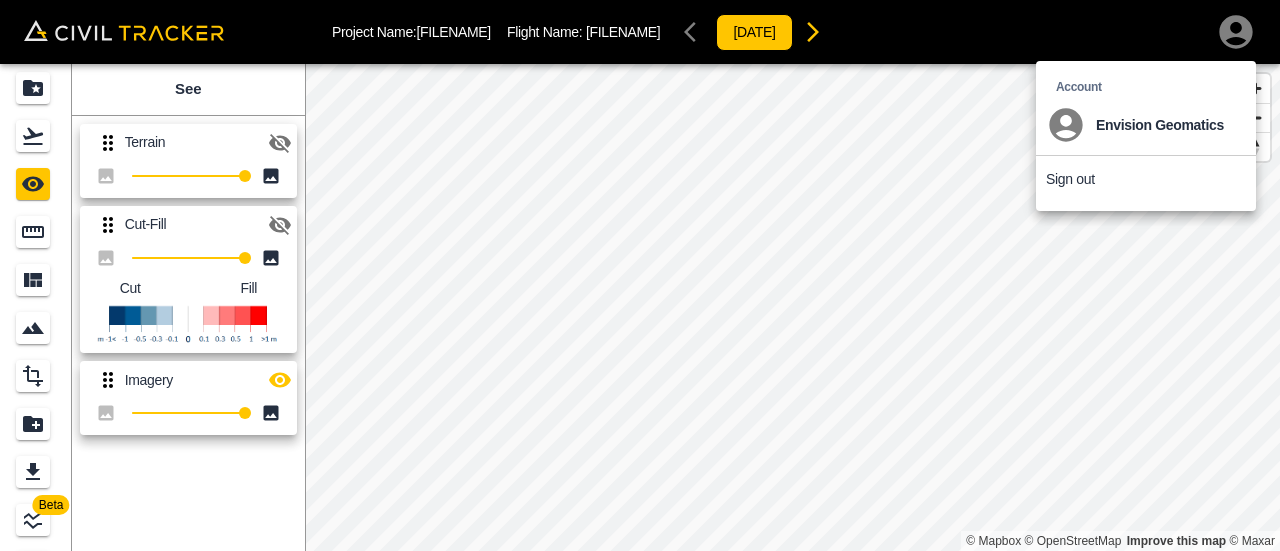 click at bounding box center [640, 275] 